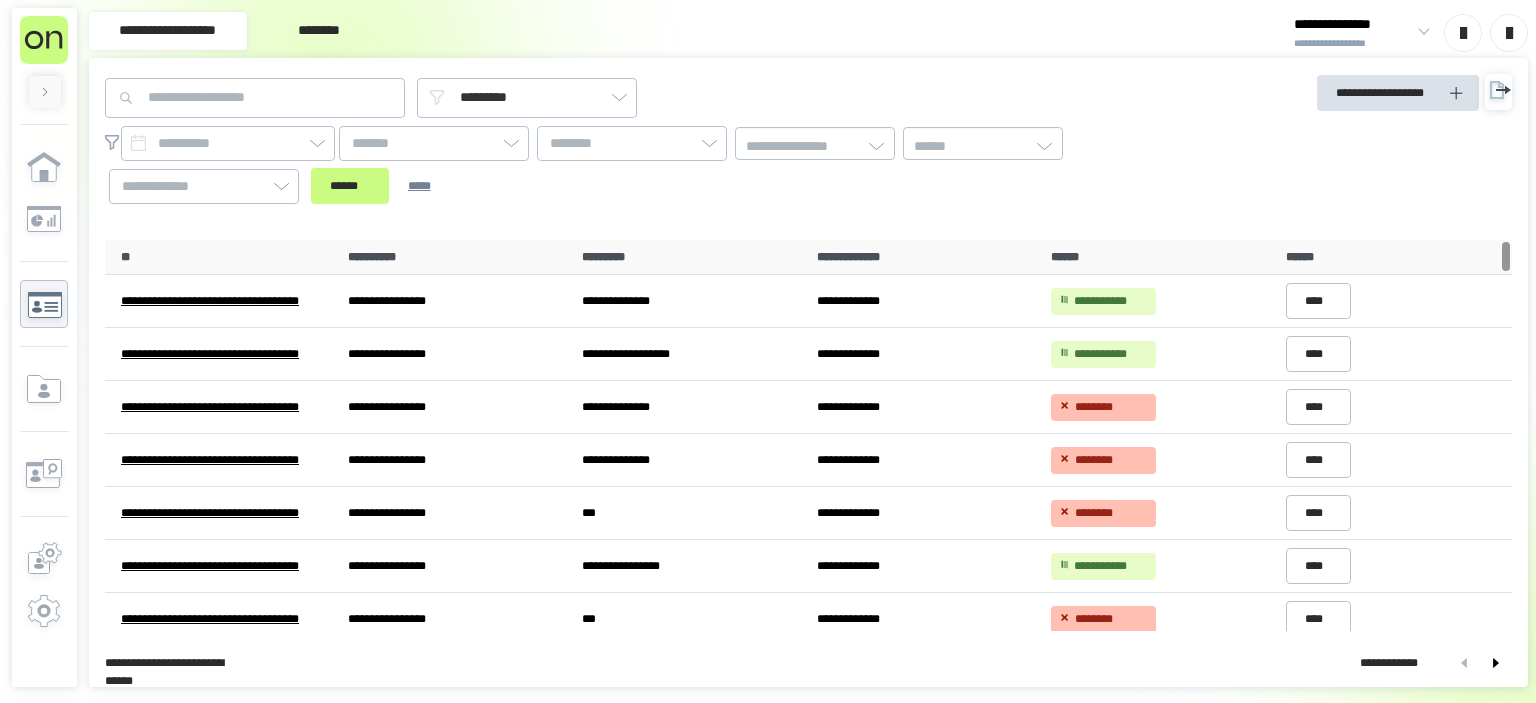 scroll, scrollTop: 0, scrollLeft: 0, axis: both 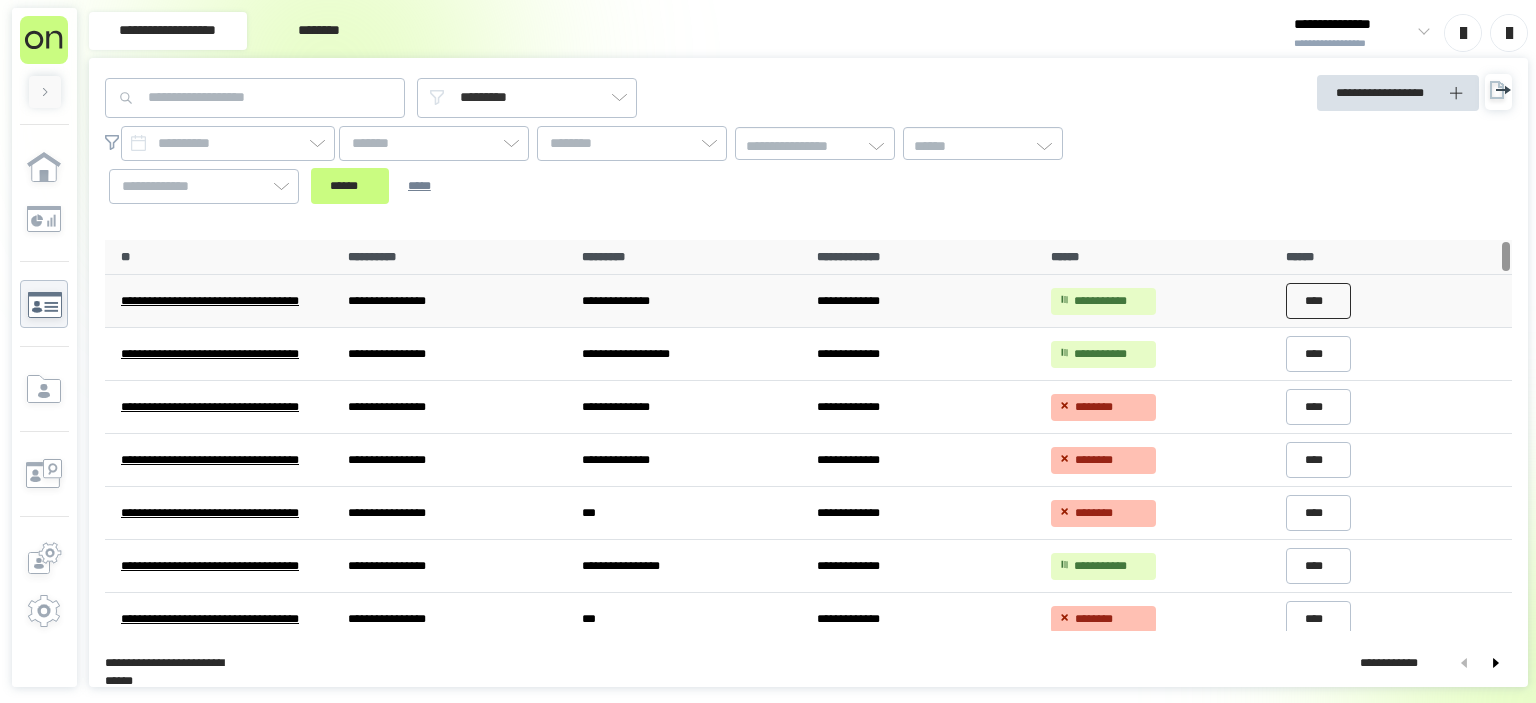 click on "****" at bounding box center (1319, 301) 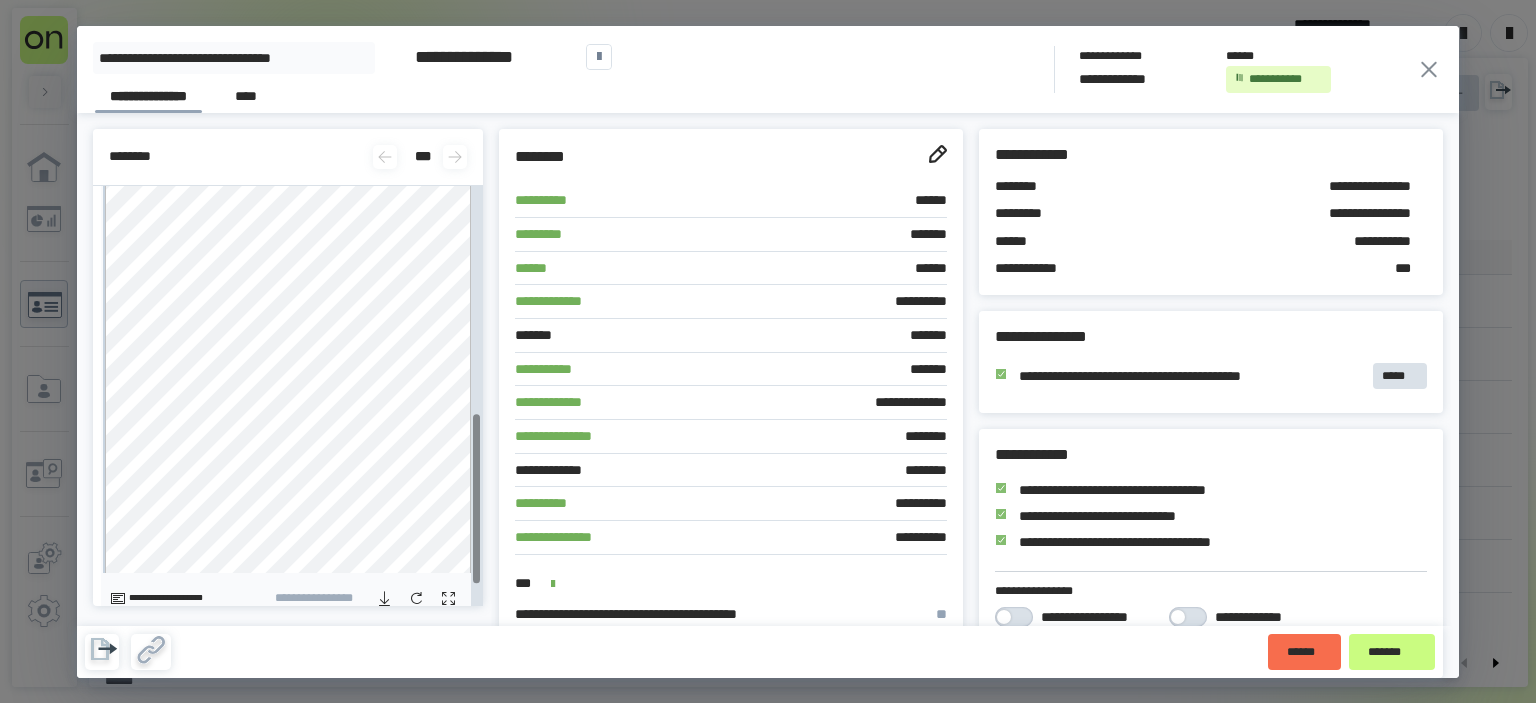 scroll, scrollTop: 562, scrollLeft: 0, axis: vertical 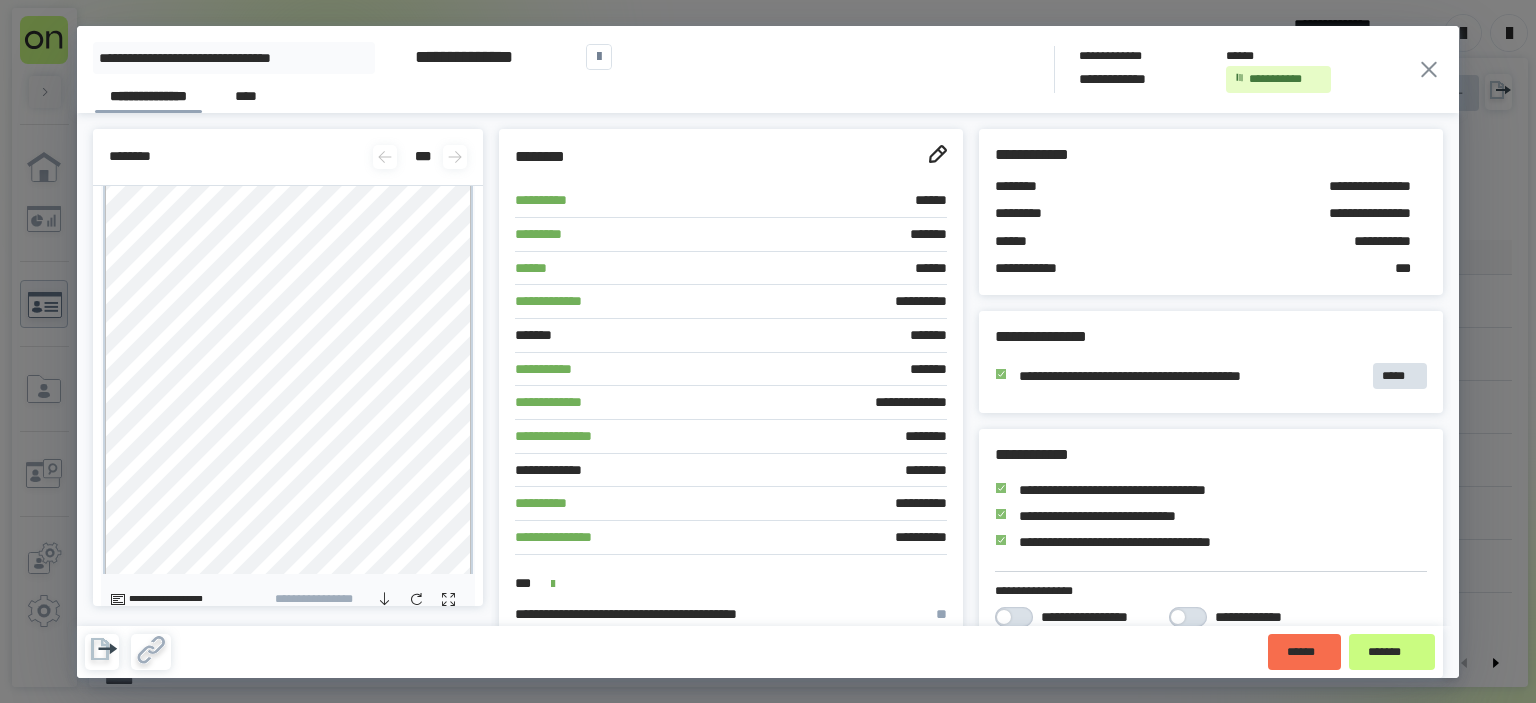 click 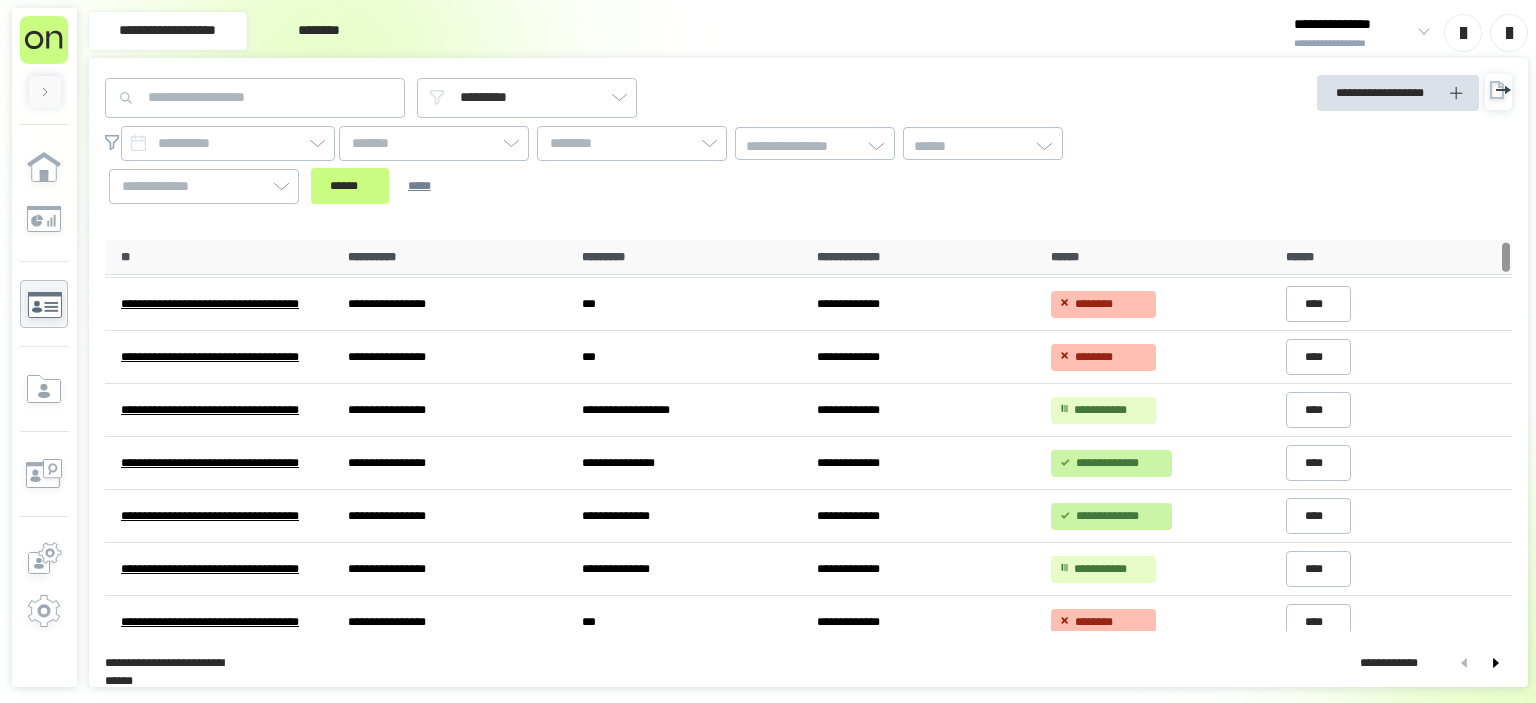 scroll, scrollTop: 0, scrollLeft: 0, axis: both 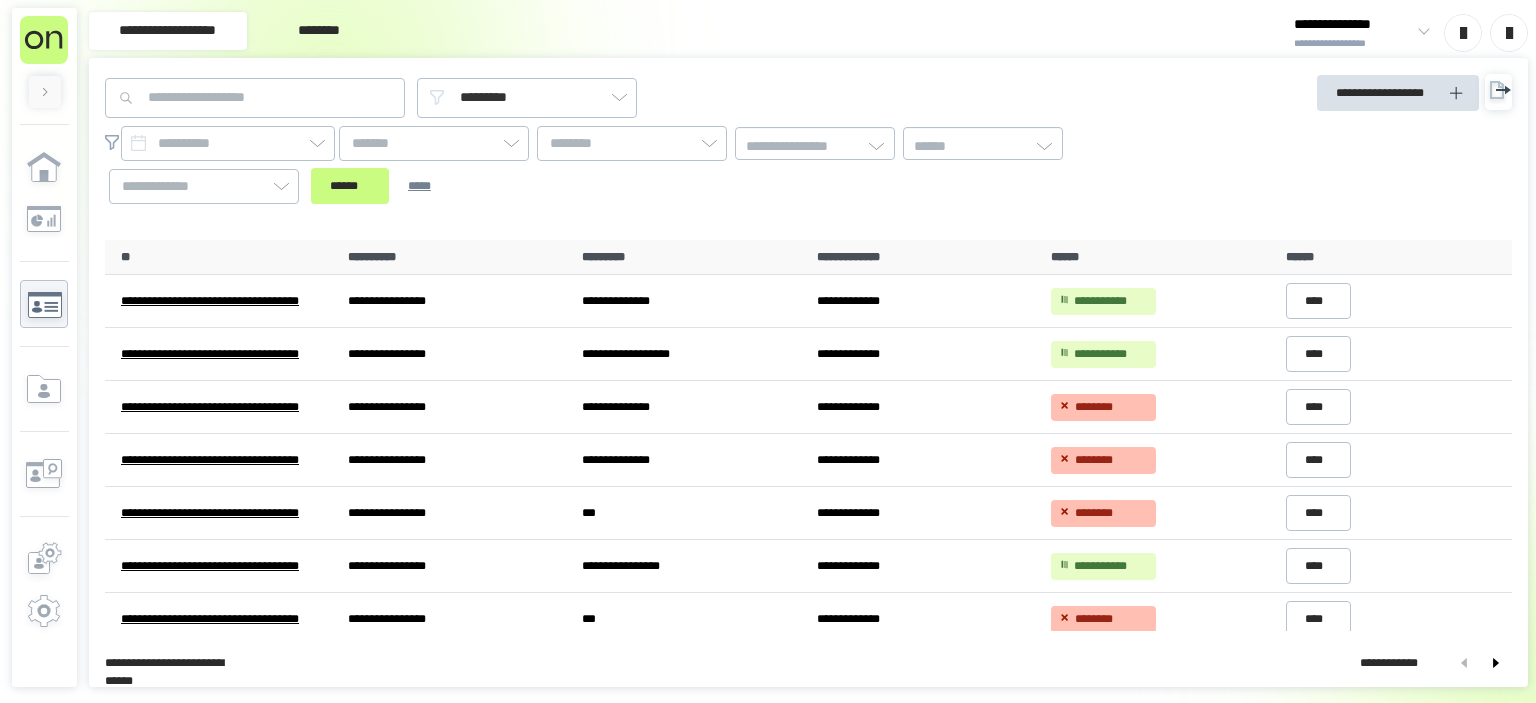 click on "**********" at bounding box center (1353, 25) 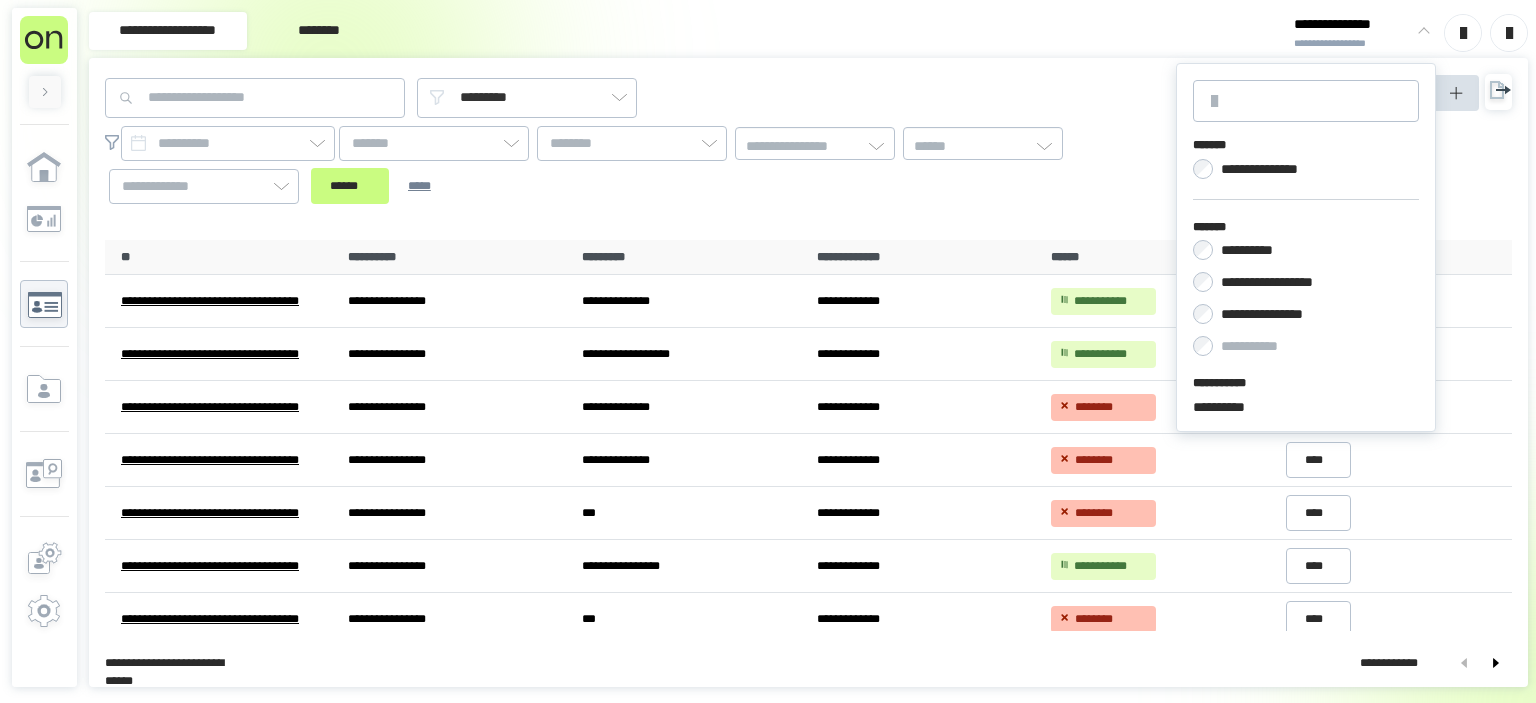 click on "**********" at bounding box center (1278, 314) 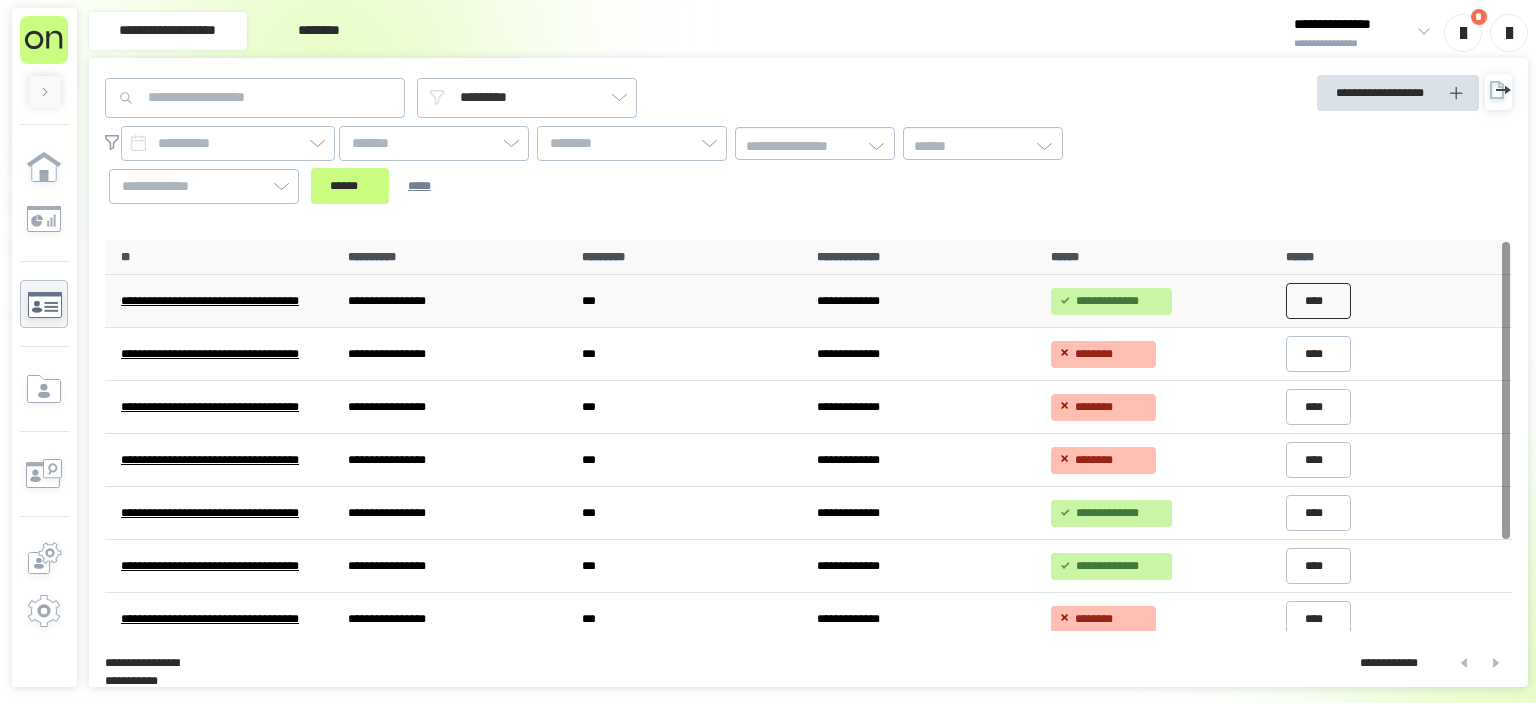 click on "****" at bounding box center [1319, 301] 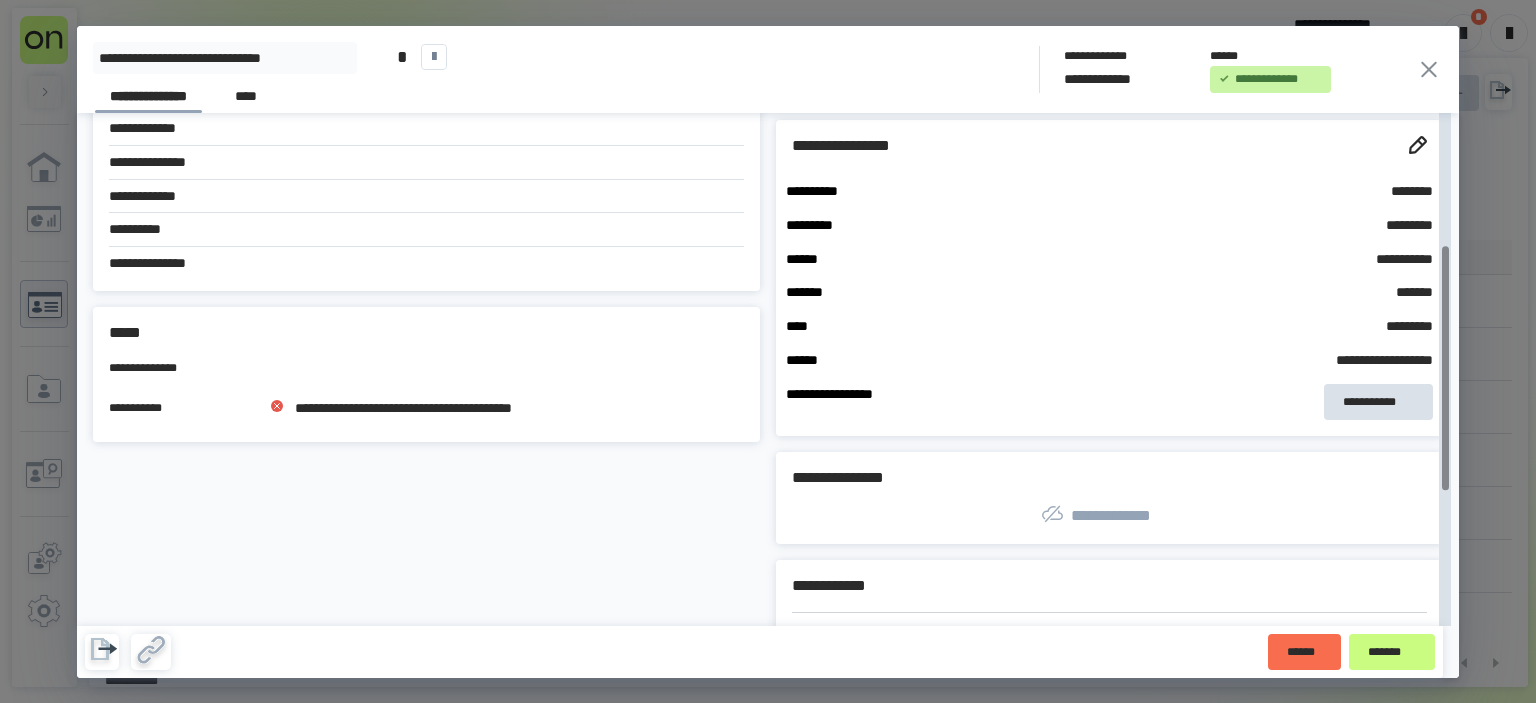 scroll, scrollTop: 276, scrollLeft: 0, axis: vertical 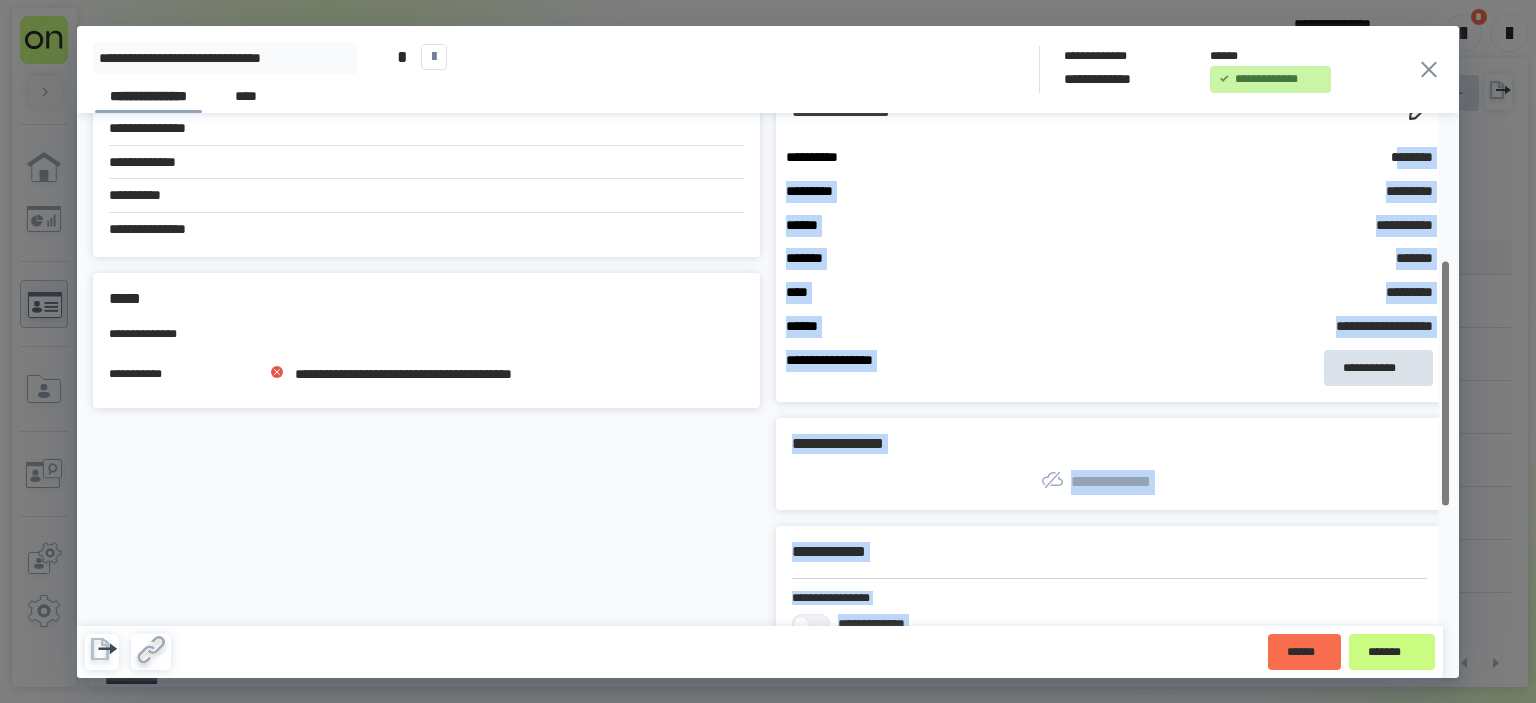 drag, startPoint x: 1364, startPoint y: 155, endPoint x: 1442, endPoint y: 191, distance: 85.90693 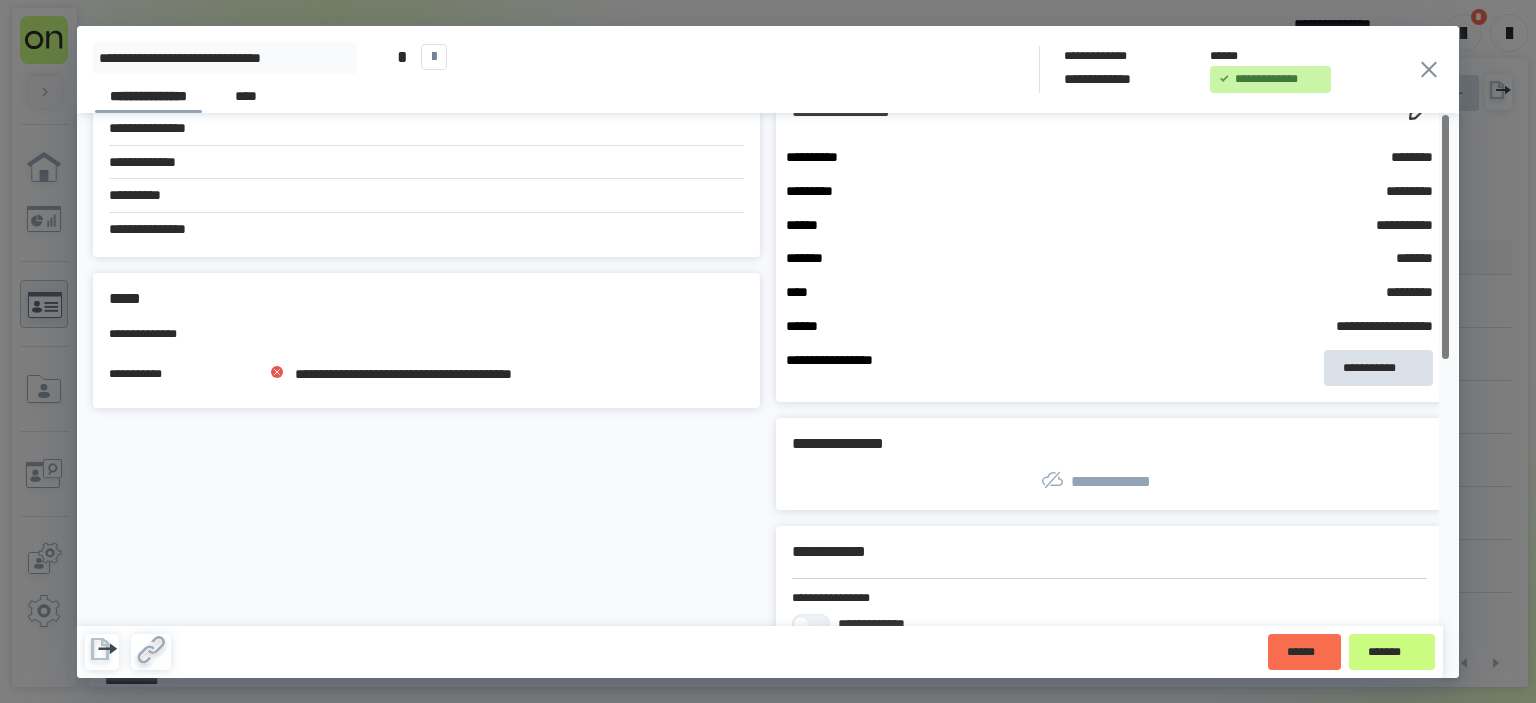 scroll, scrollTop: 0, scrollLeft: 0, axis: both 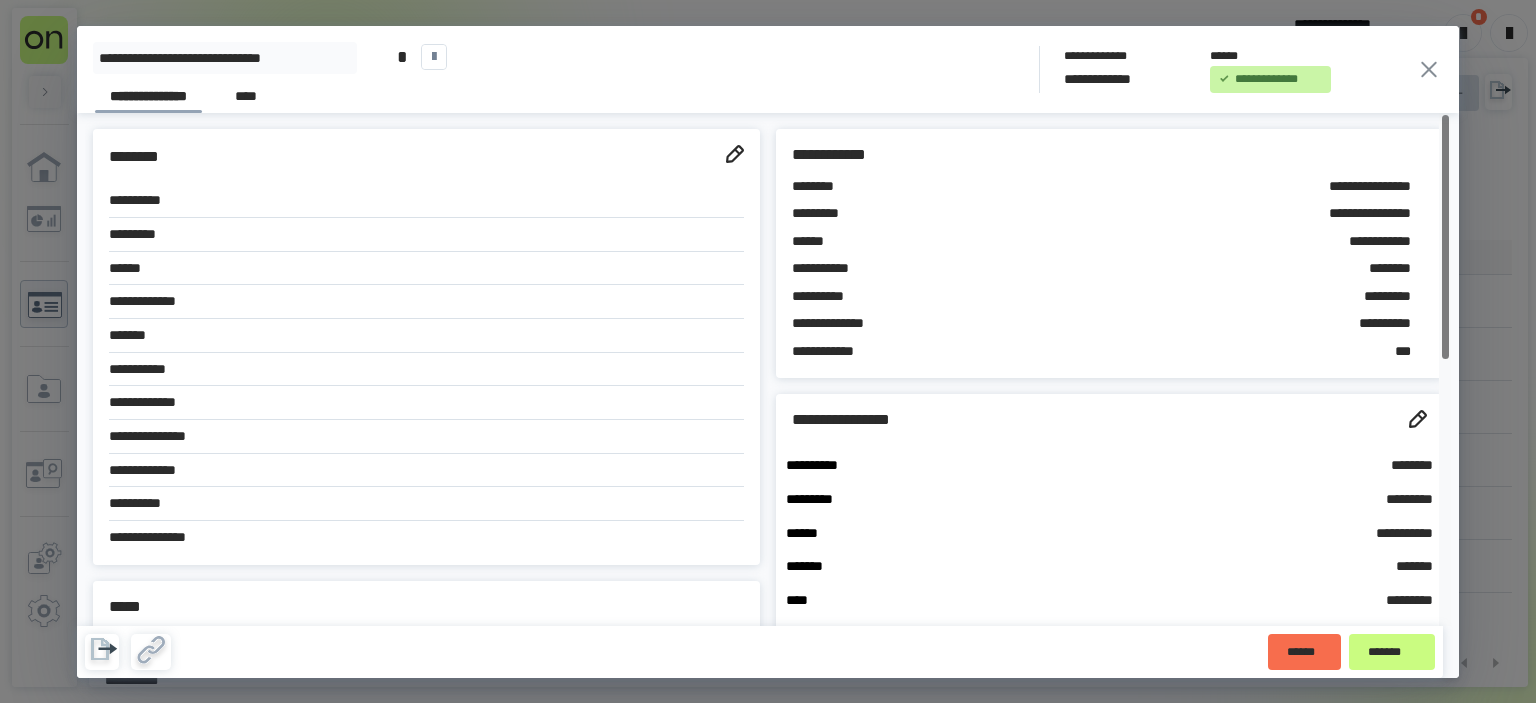 click at bounding box center (1445, 369) 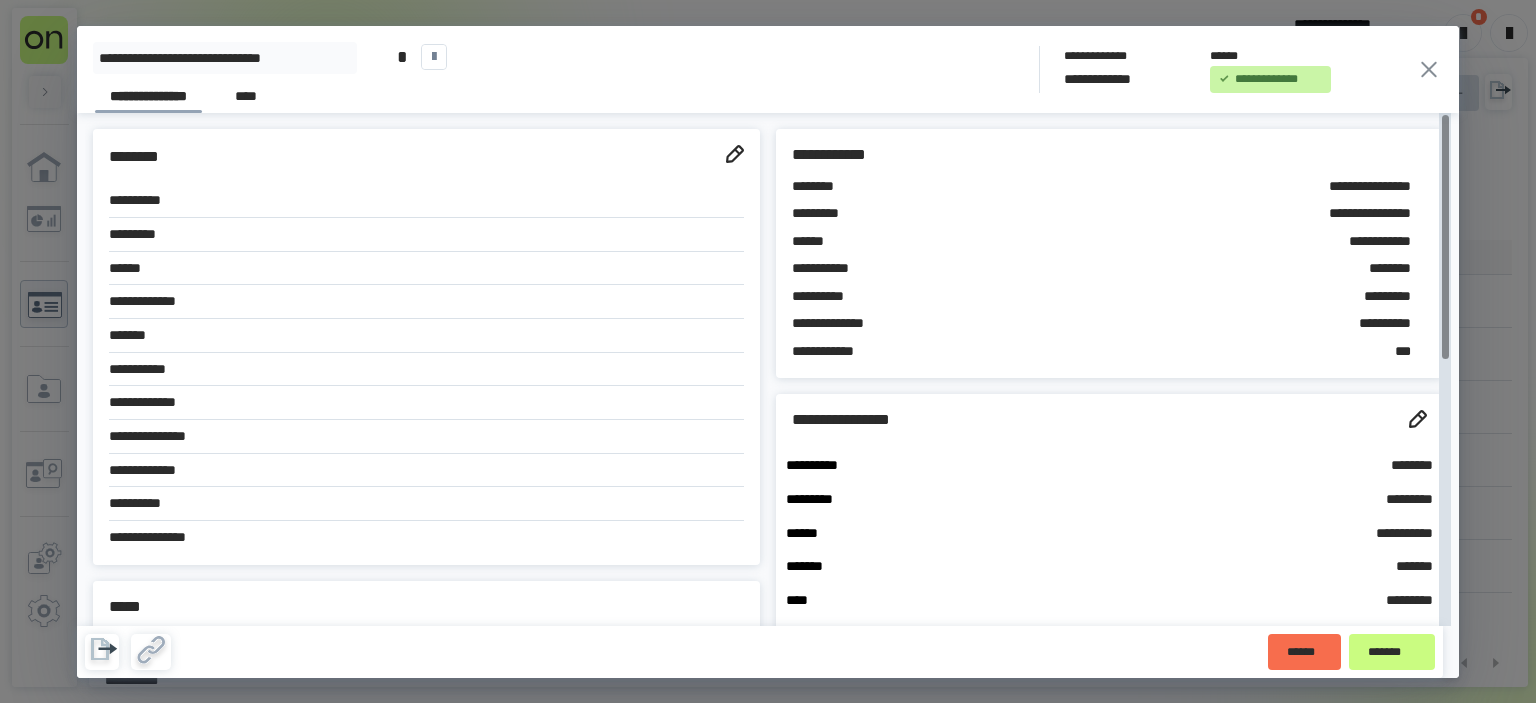 click on "********" at bounding box center (1217, 466) 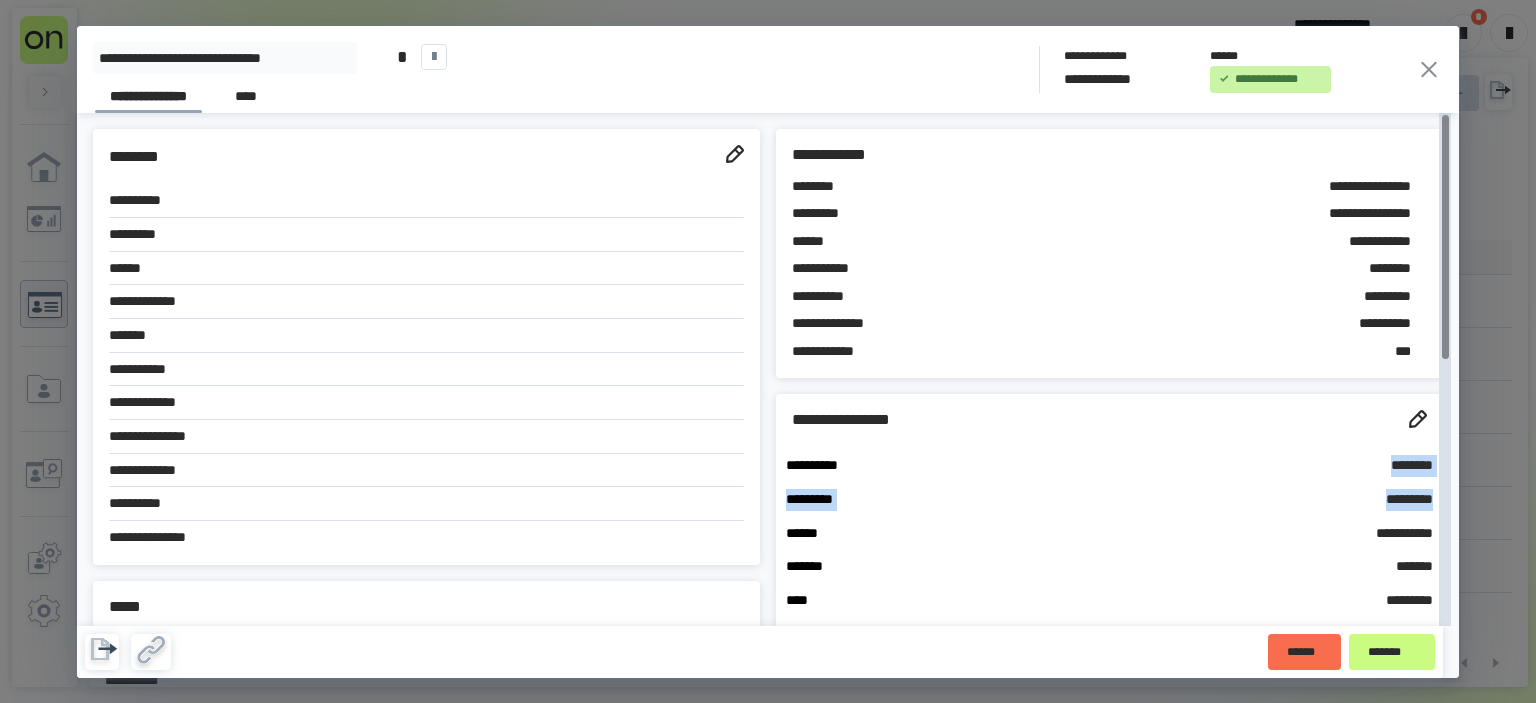 drag, startPoint x: 1430, startPoint y: 495, endPoint x: 1363, endPoint y: 463, distance: 74.24958 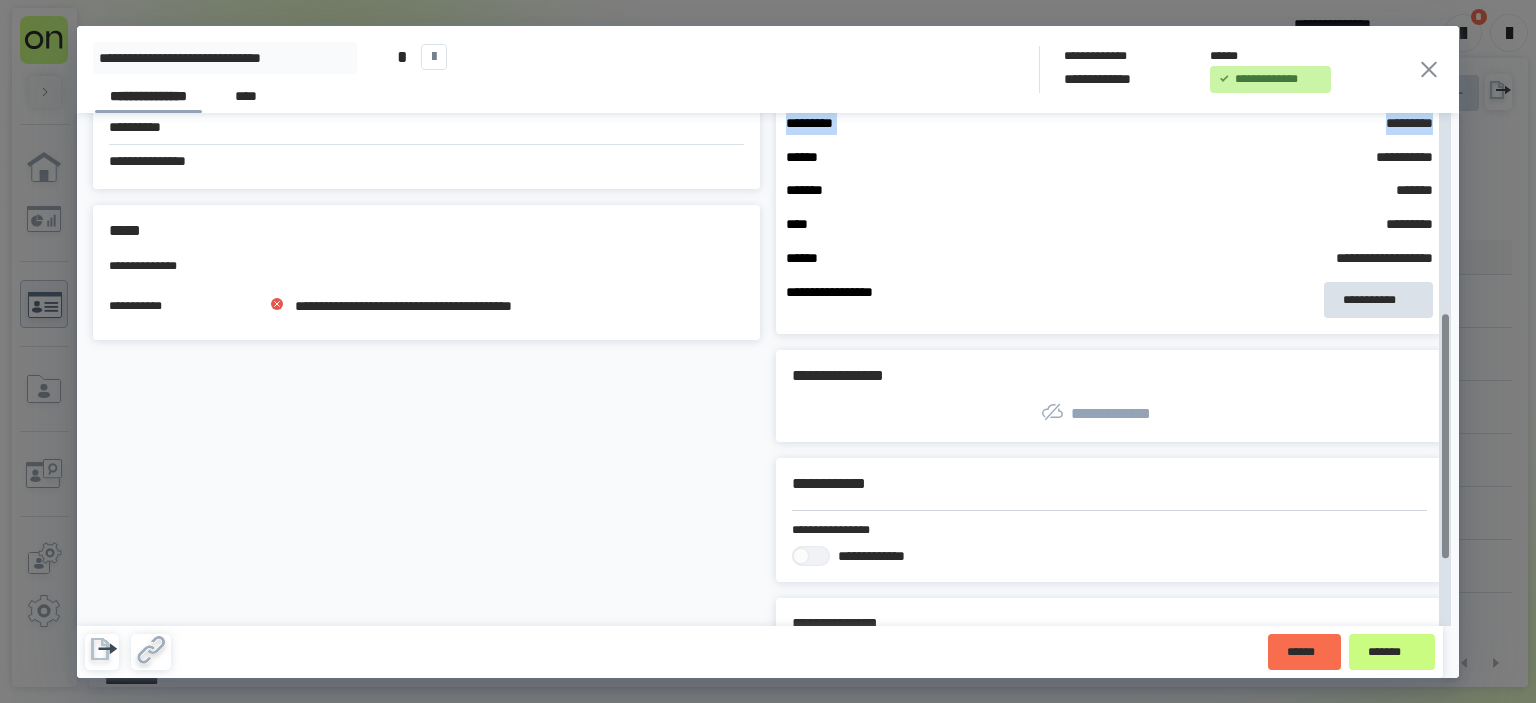 scroll, scrollTop: 556, scrollLeft: 0, axis: vertical 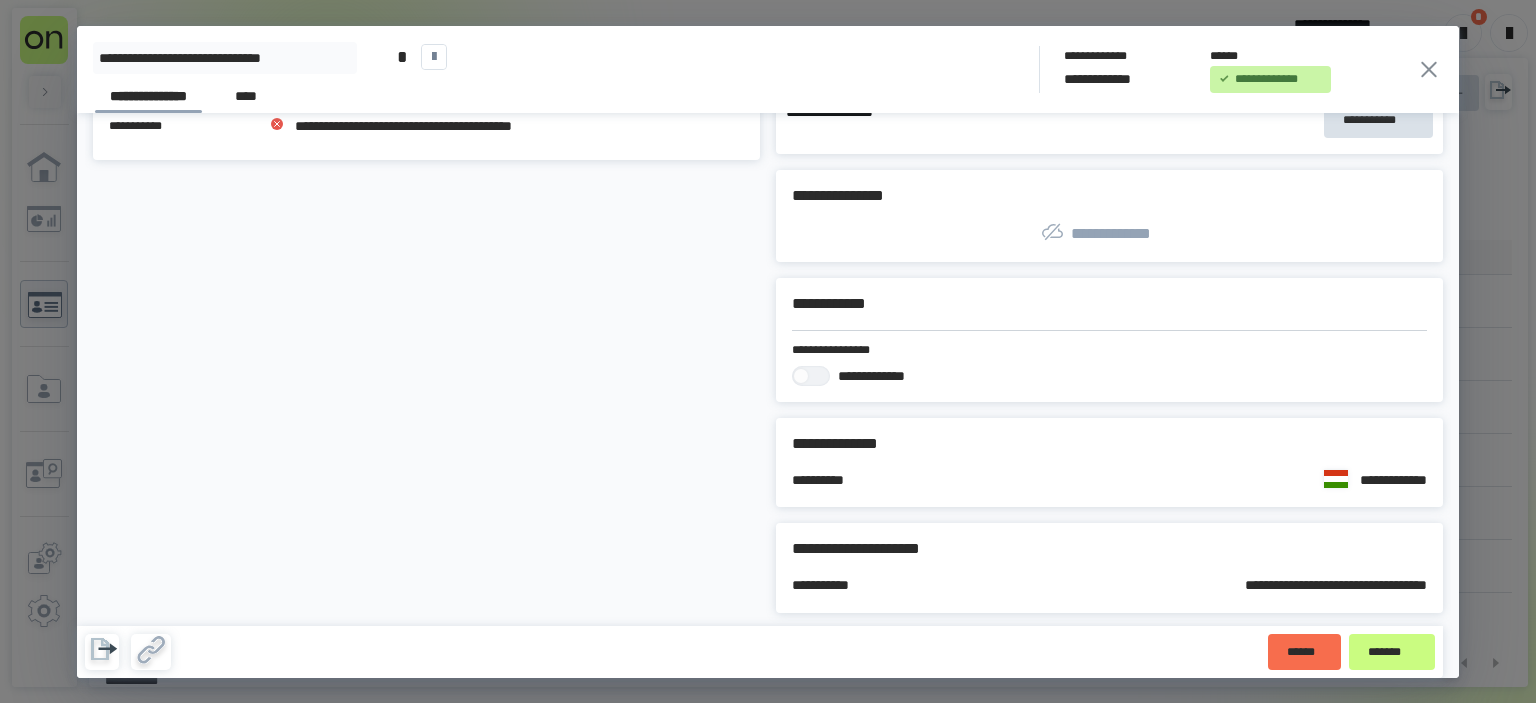 click 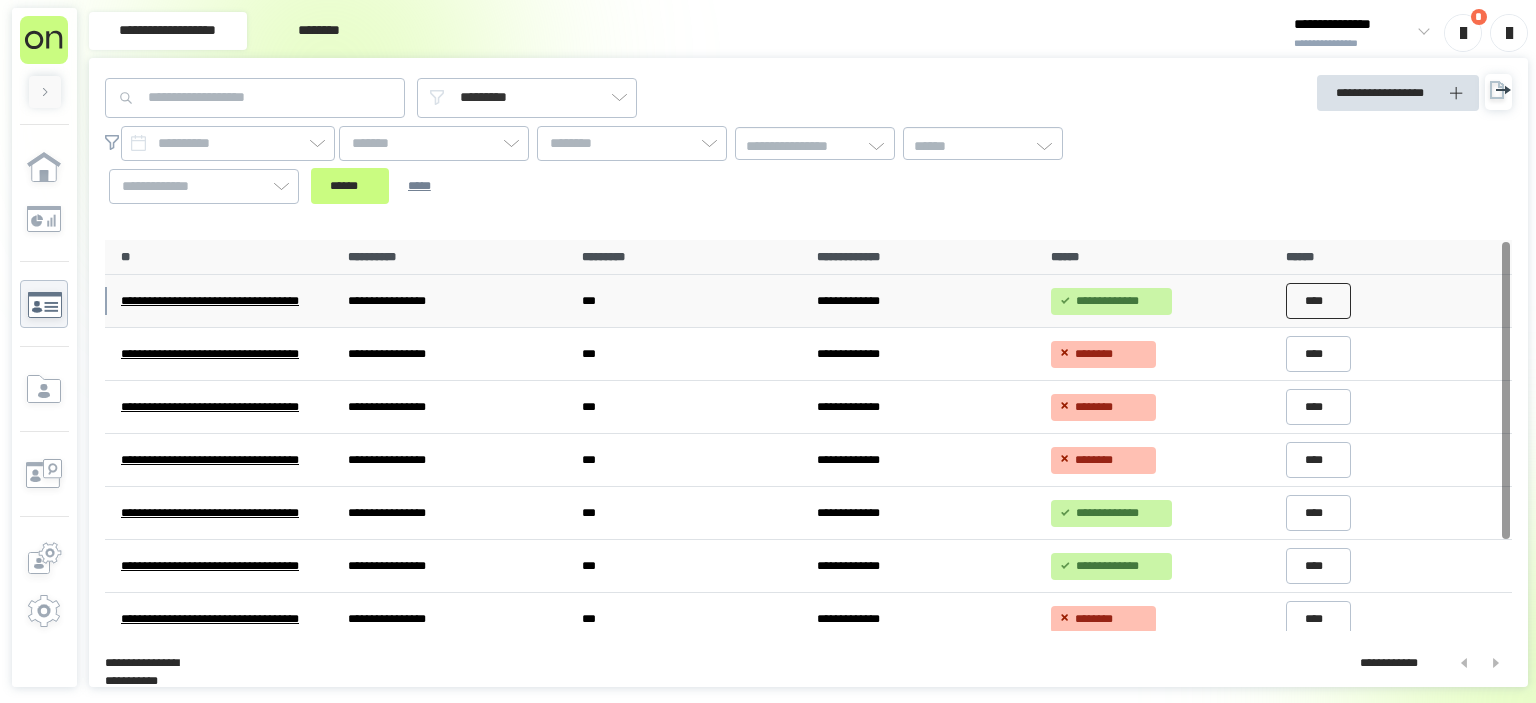 click on "****" at bounding box center [1319, 301] 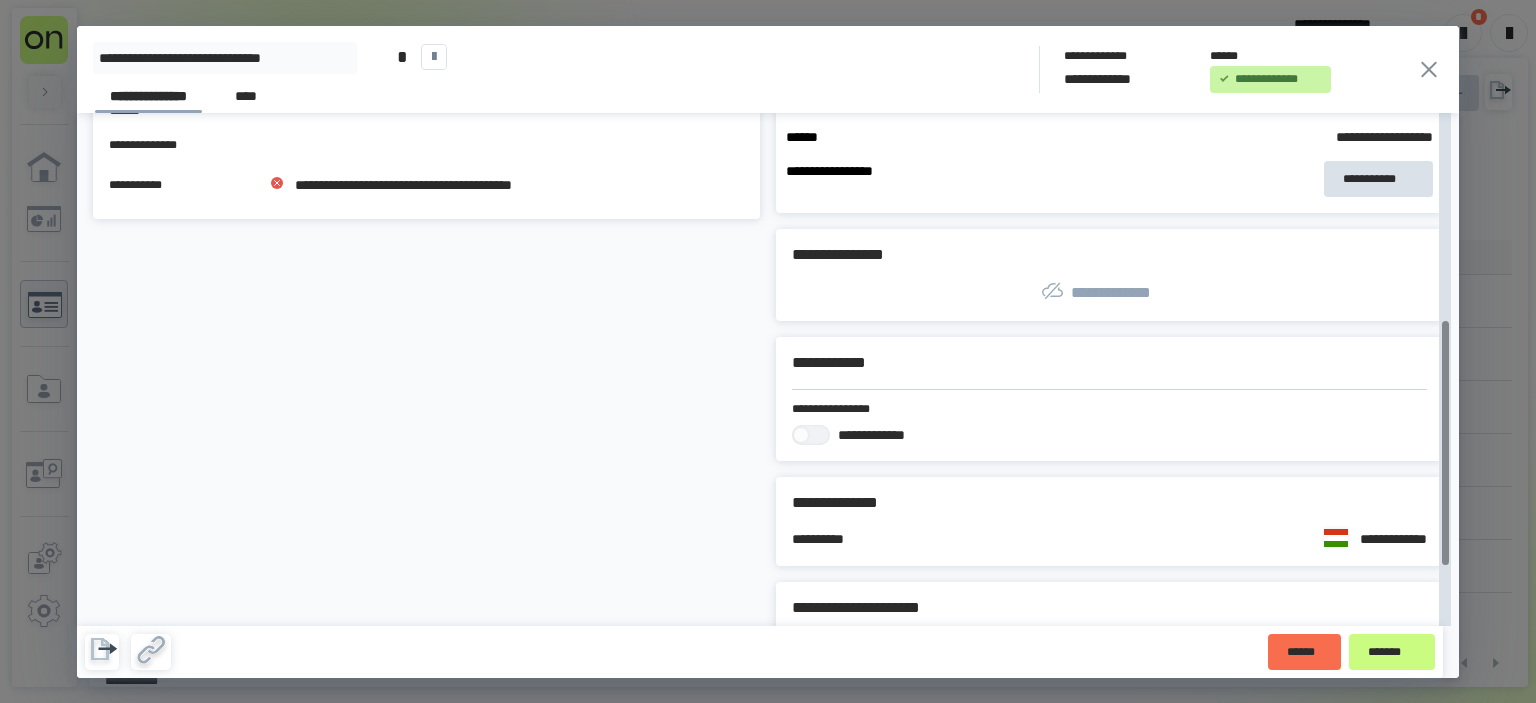 scroll, scrollTop: 0, scrollLeft: 0, axis: both 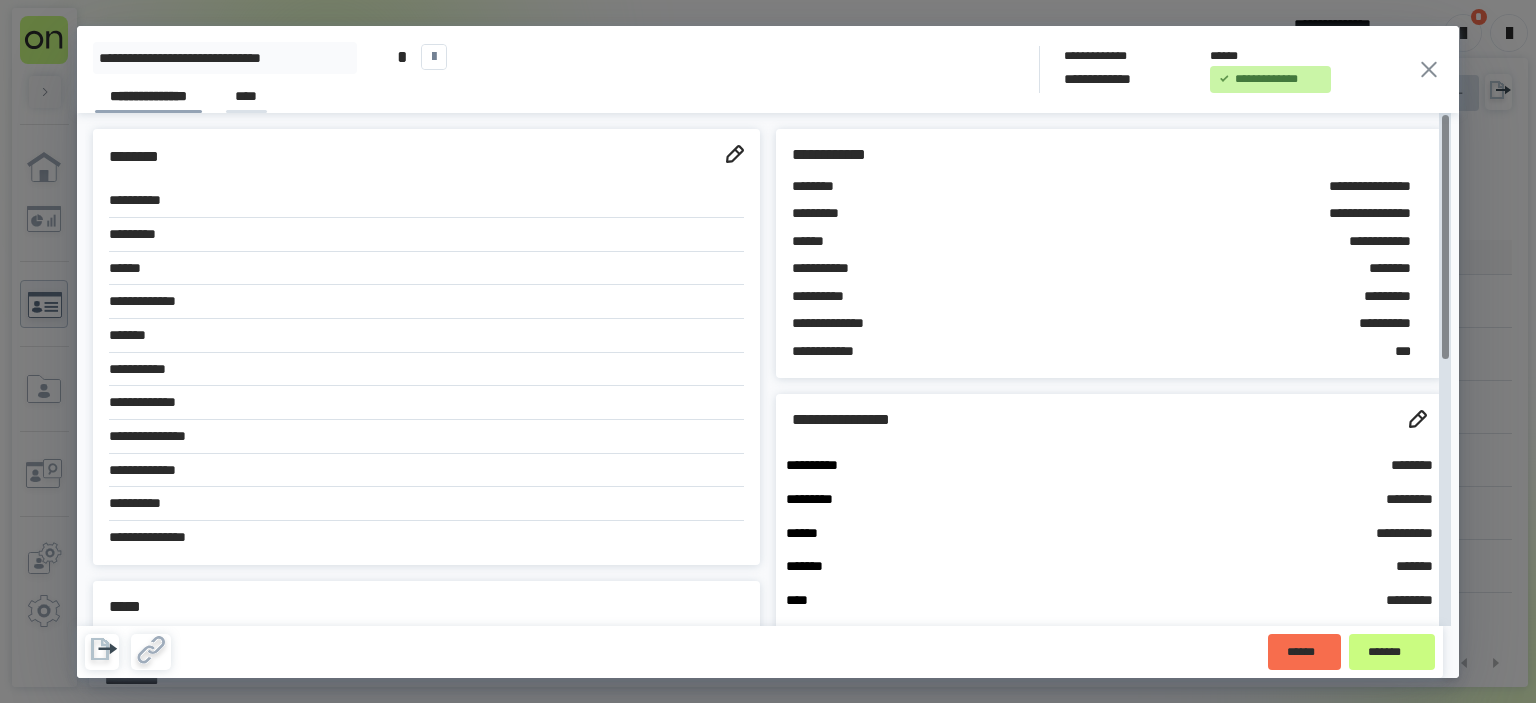 click on "****" at bounding box center (246, 99) 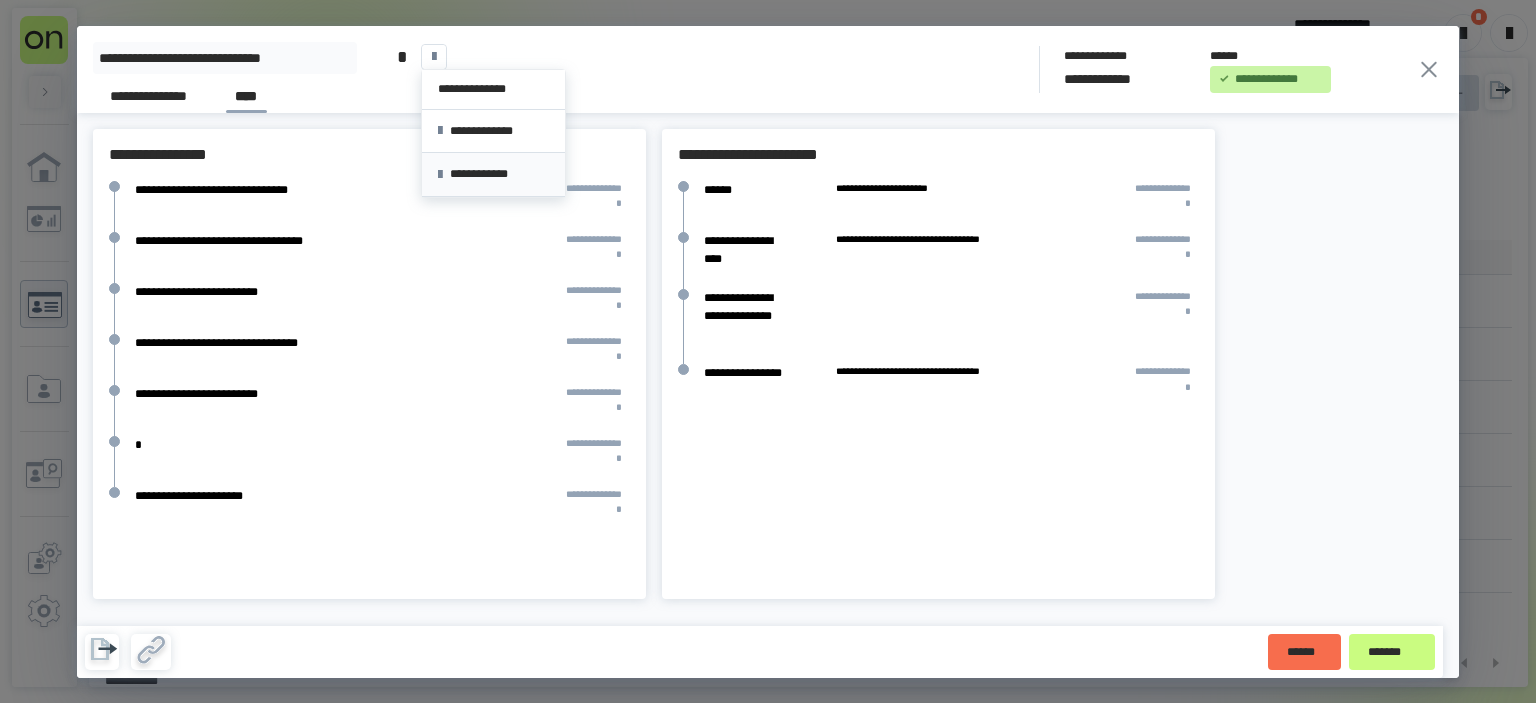 click on "**********" at bounding box center (493, 174) 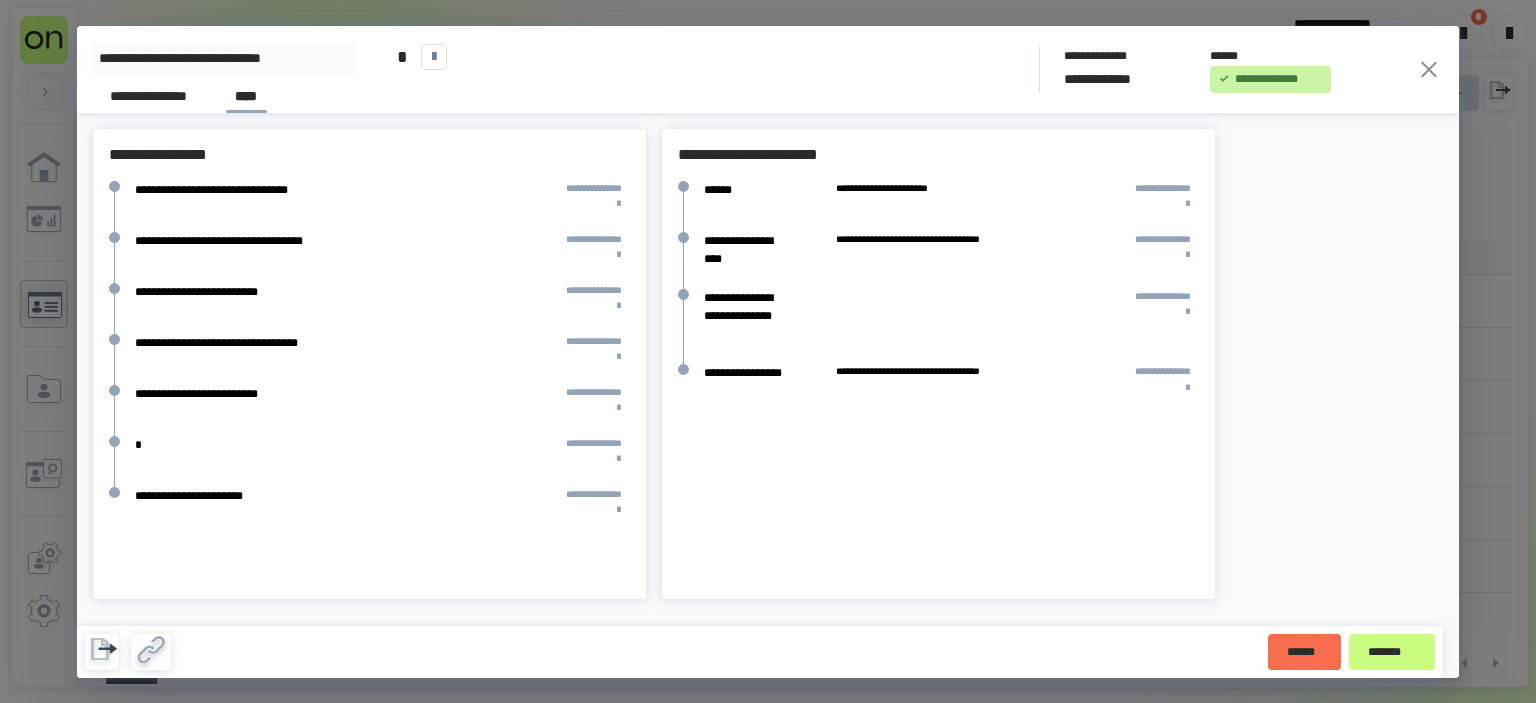 click 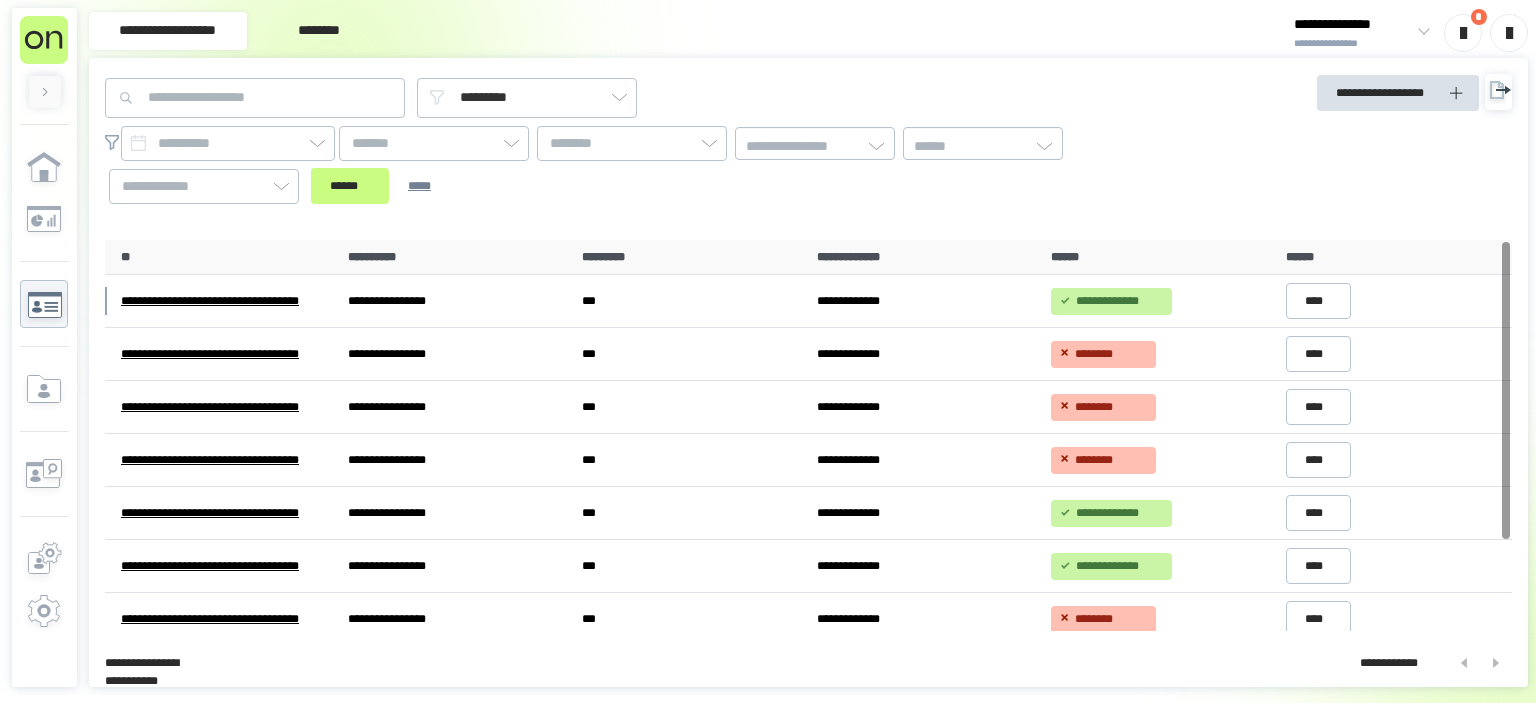 click on "**********" at bounding box center (1353, 25) 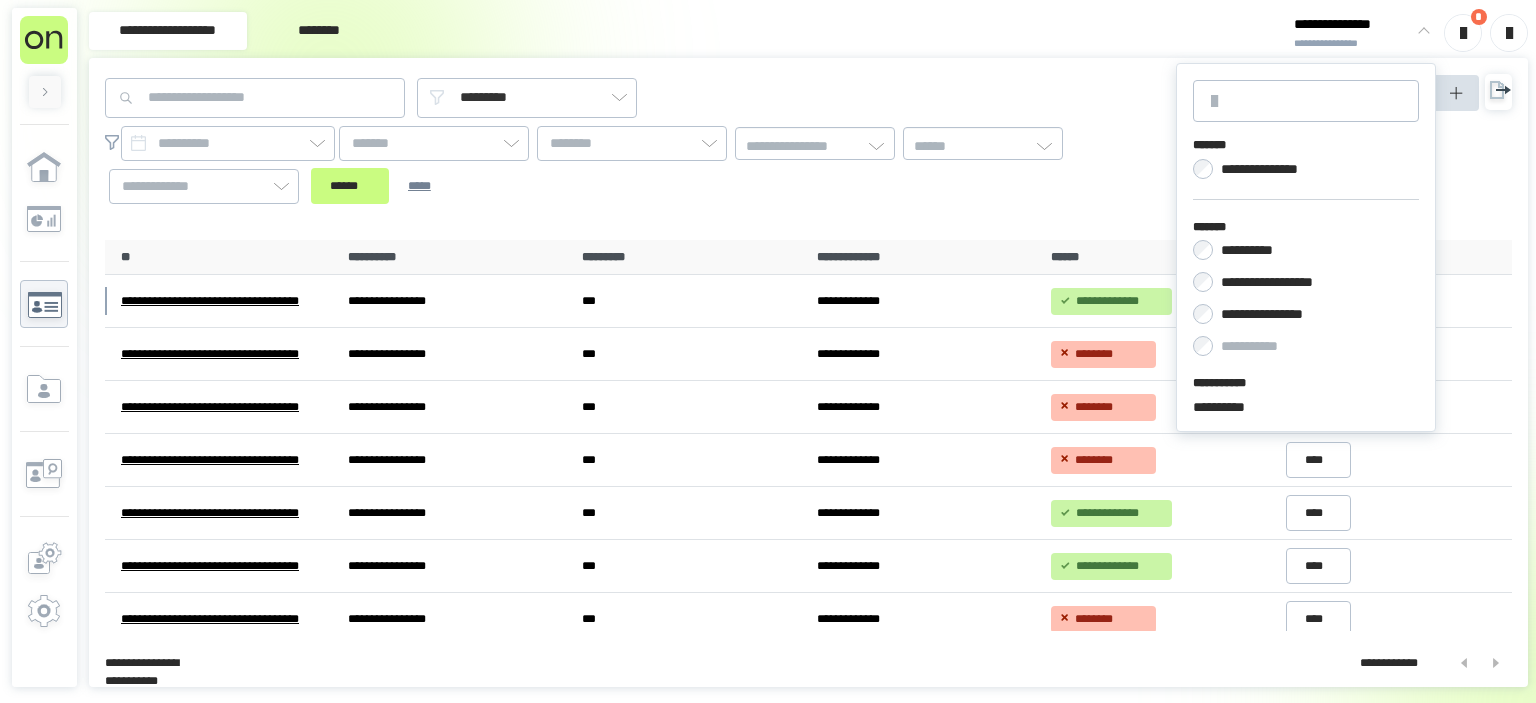 click on "**********" at bounding box center (1287, 282) 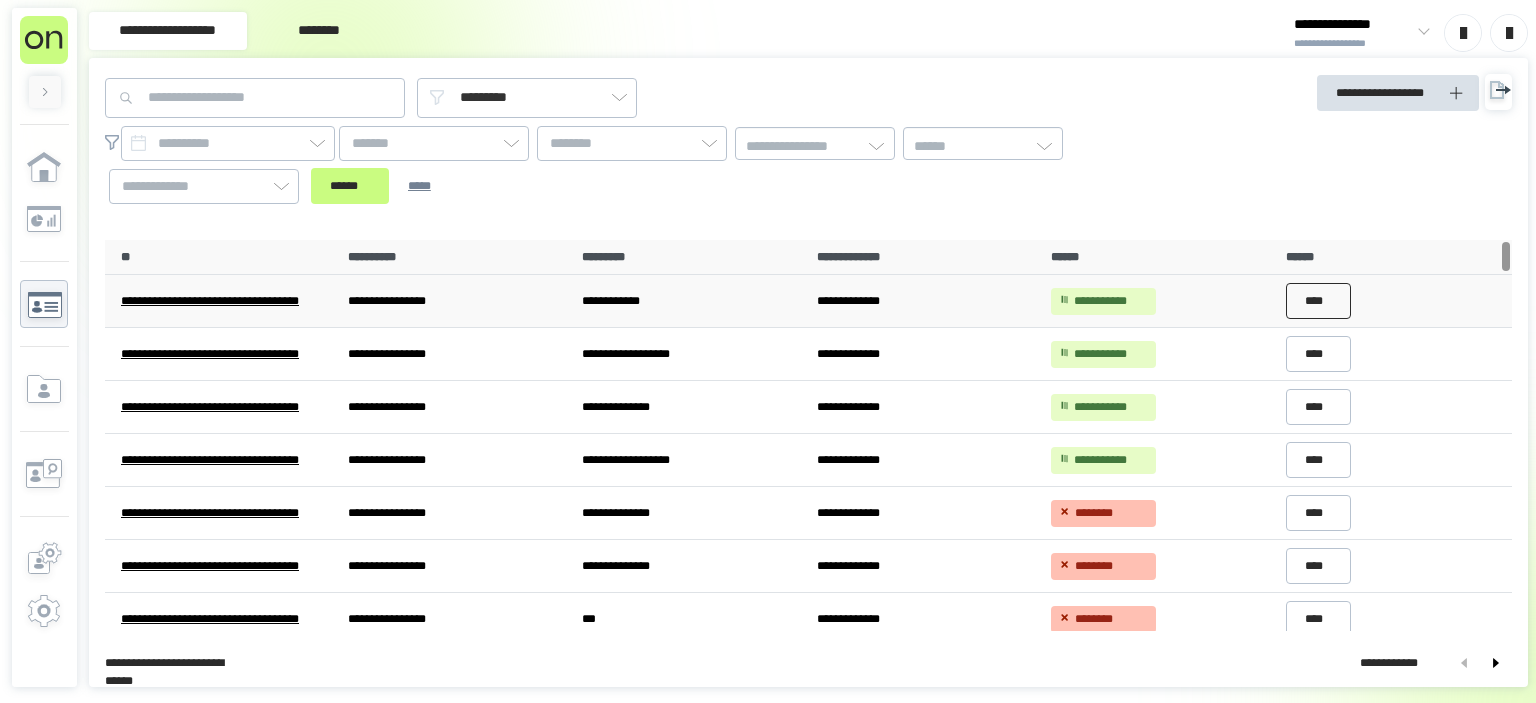 click on "****" at bounding box center (1319, 301) 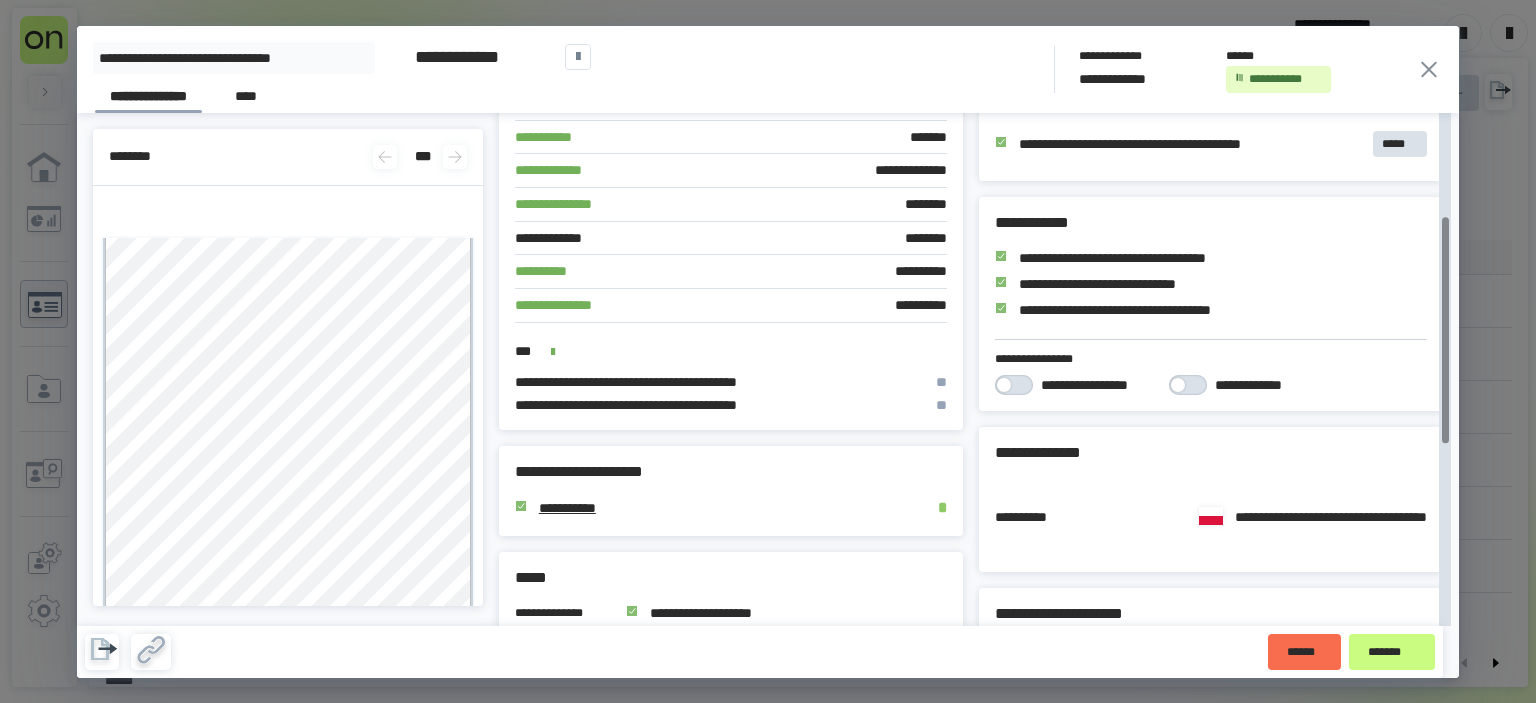 scroll, scrollTop: 232, scrollLeft: 0, axis: vertical 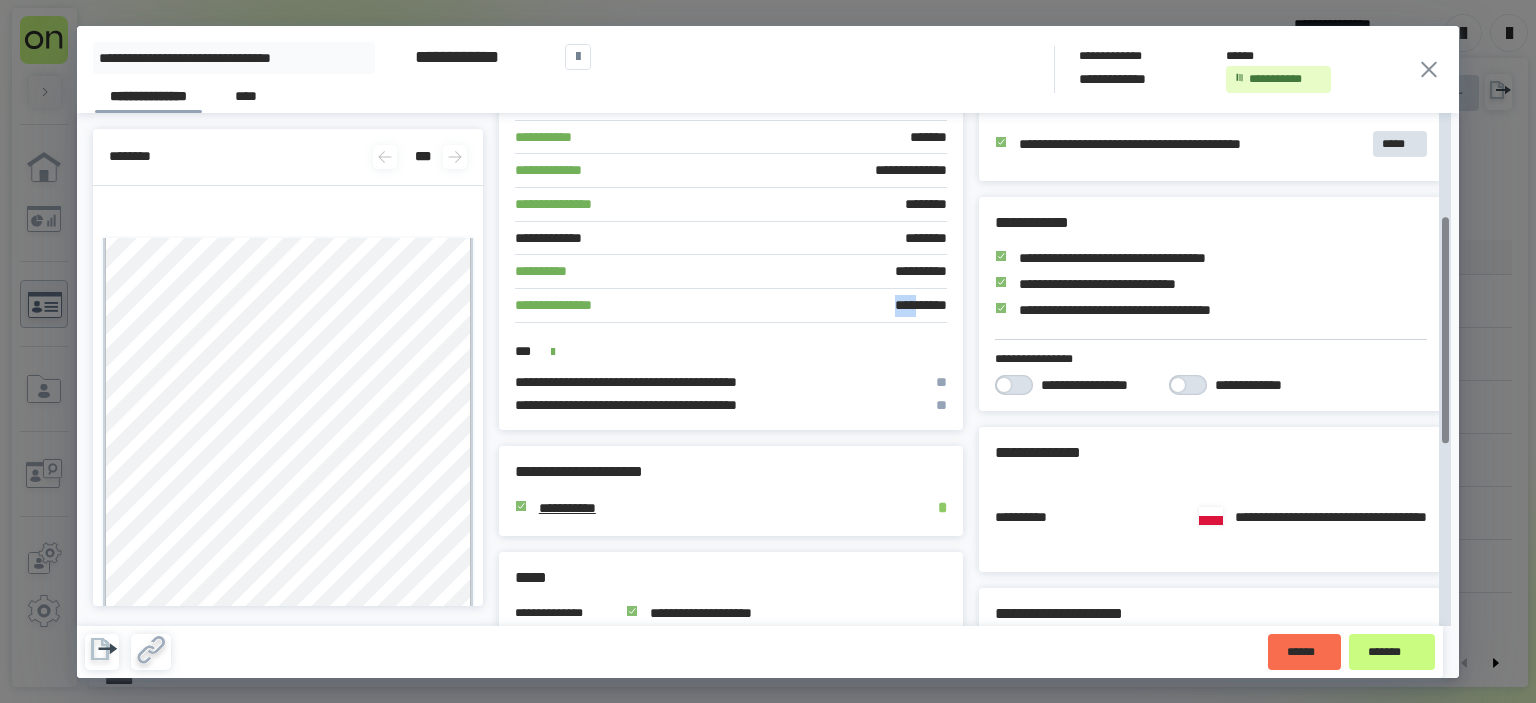 click on "**********" at bounding box center [805, 306] 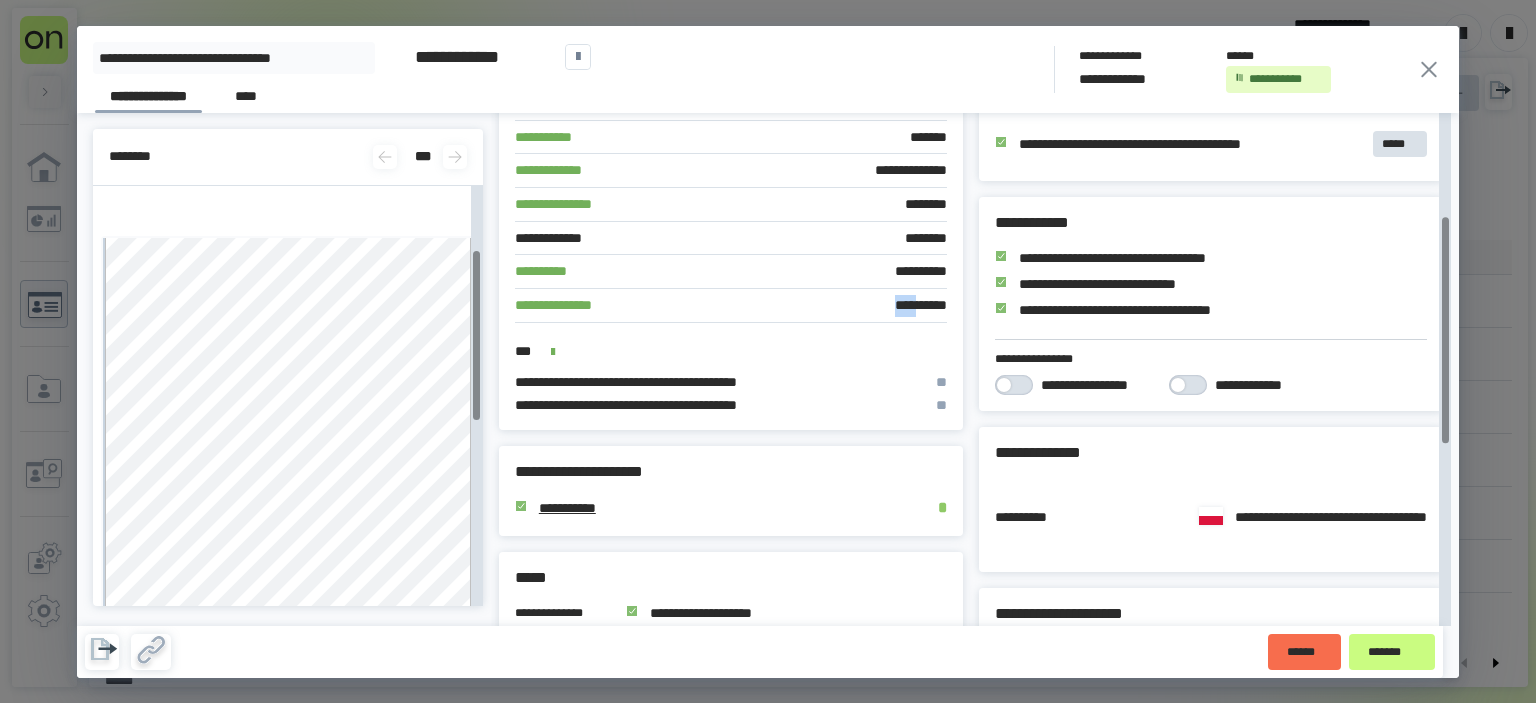 scroll, scrollTop: 504, scrollLeft: 0, axis: vertical 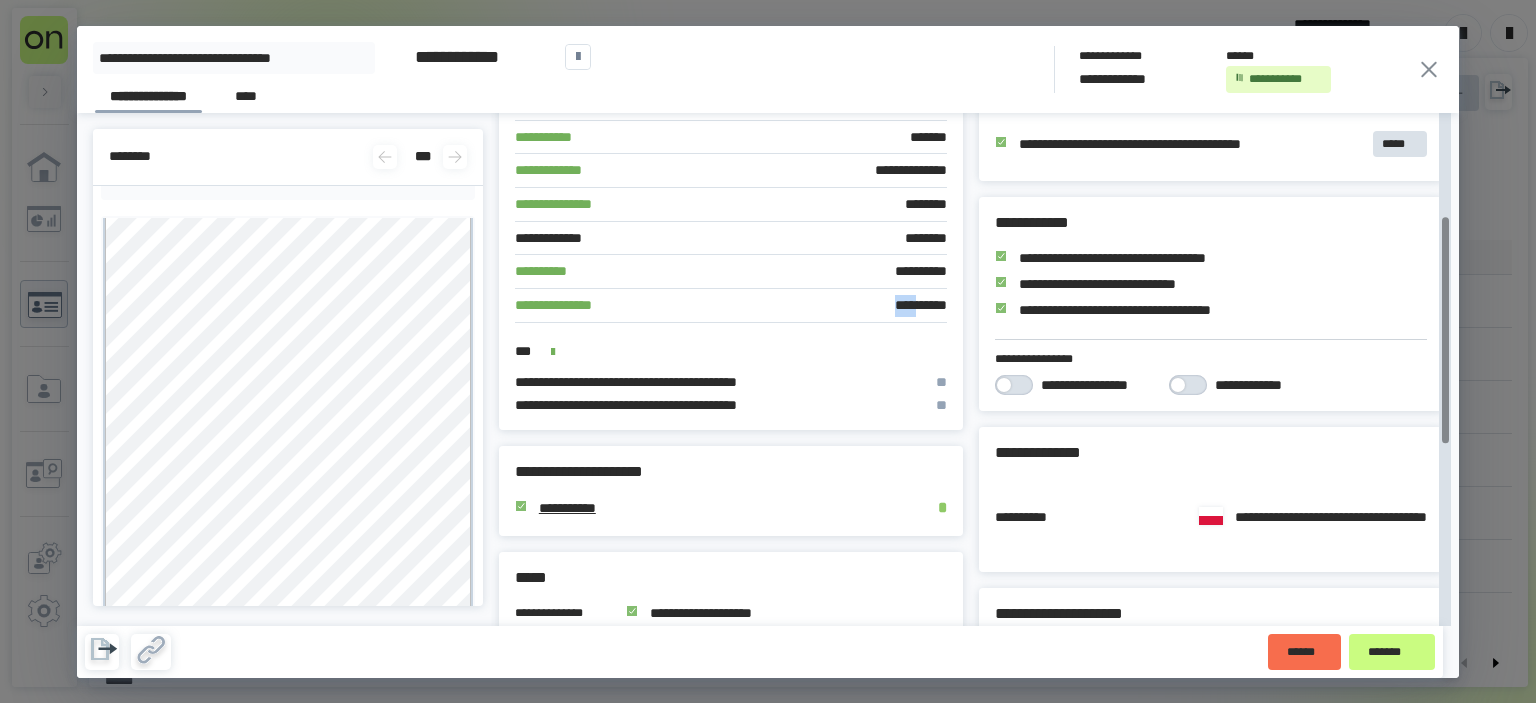 click 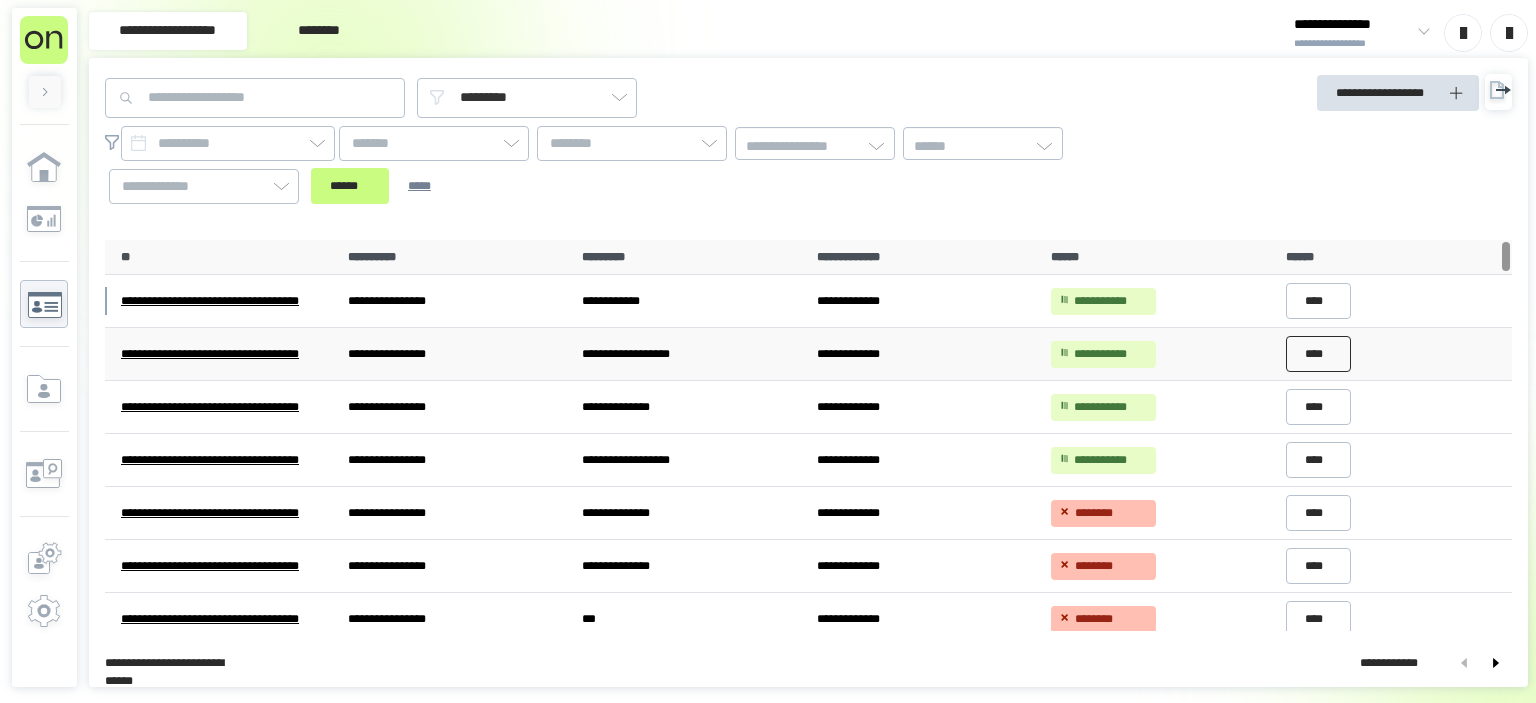 click on "****" at bounding box center (1319, 354) 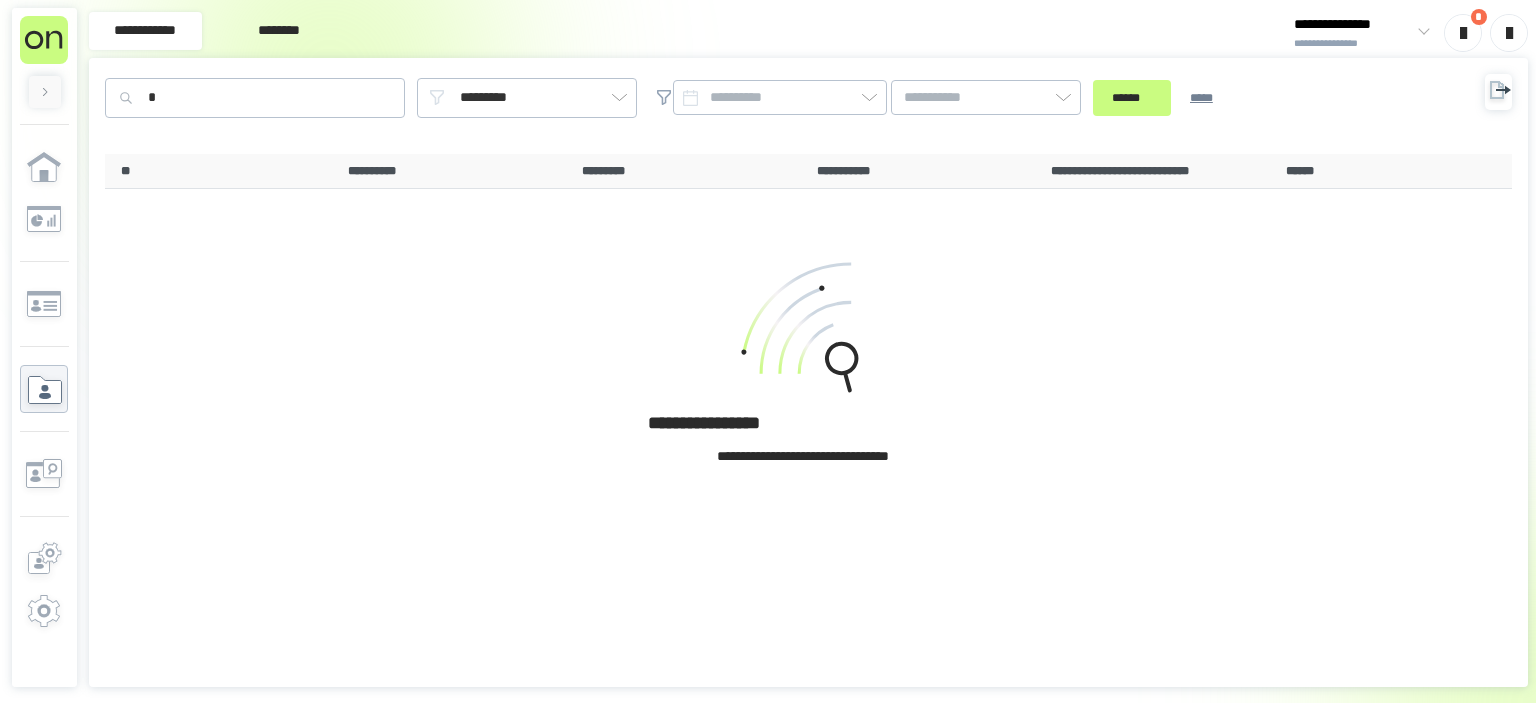 scroll, scrollTop: 0, scrollLeft: 0, axis: both 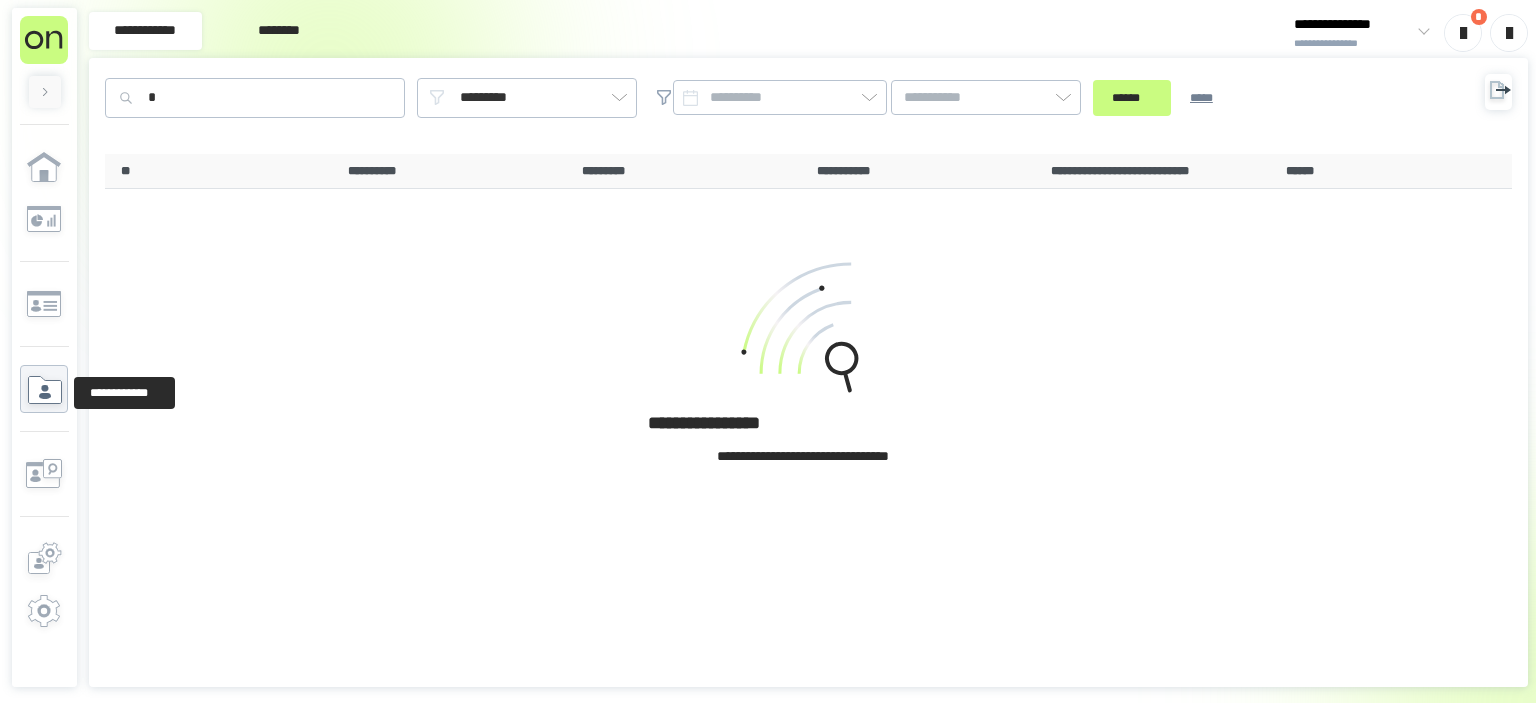 click 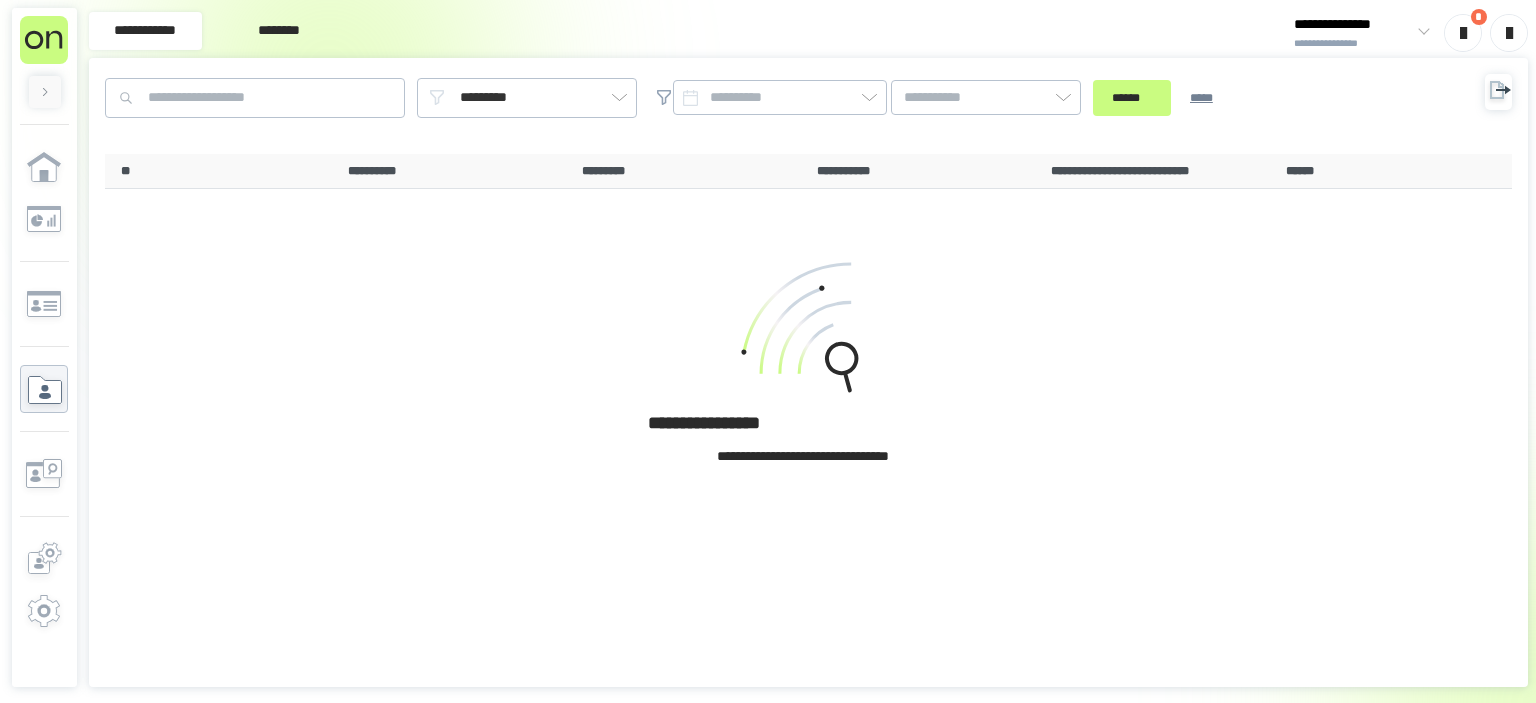 click on "**********" at bounding box center (1353, 44) 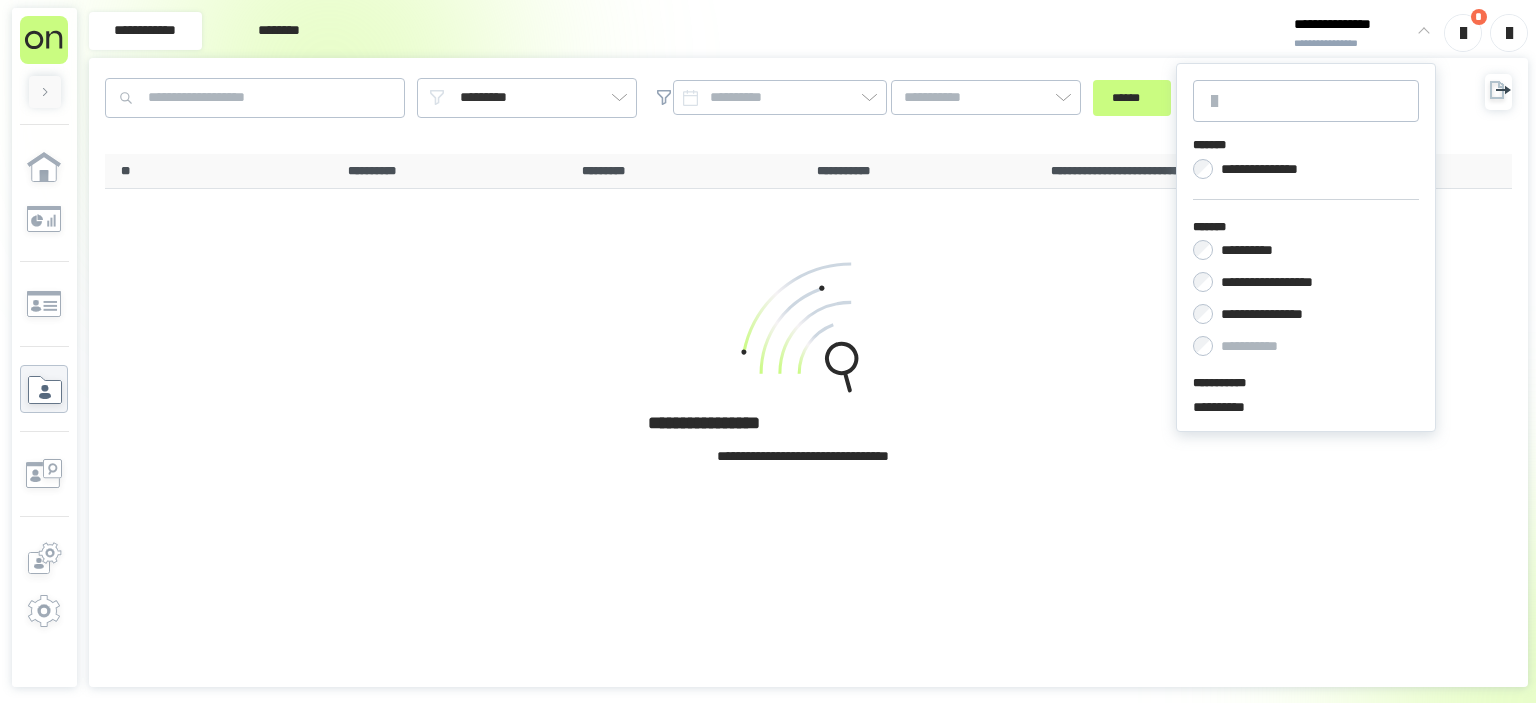 click on "**********" at bounding box center (1306, 295) 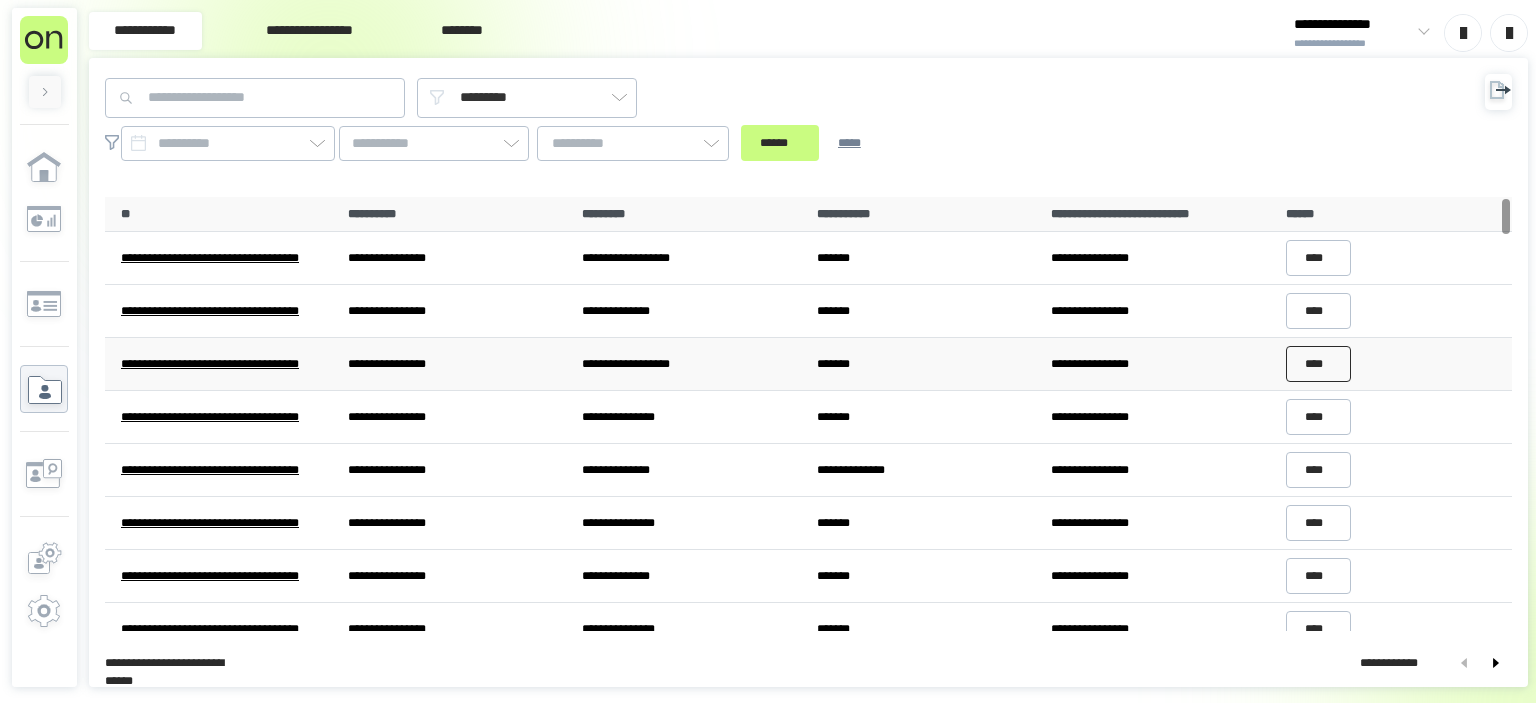 click on "****" at bounding box center [1319, 364] 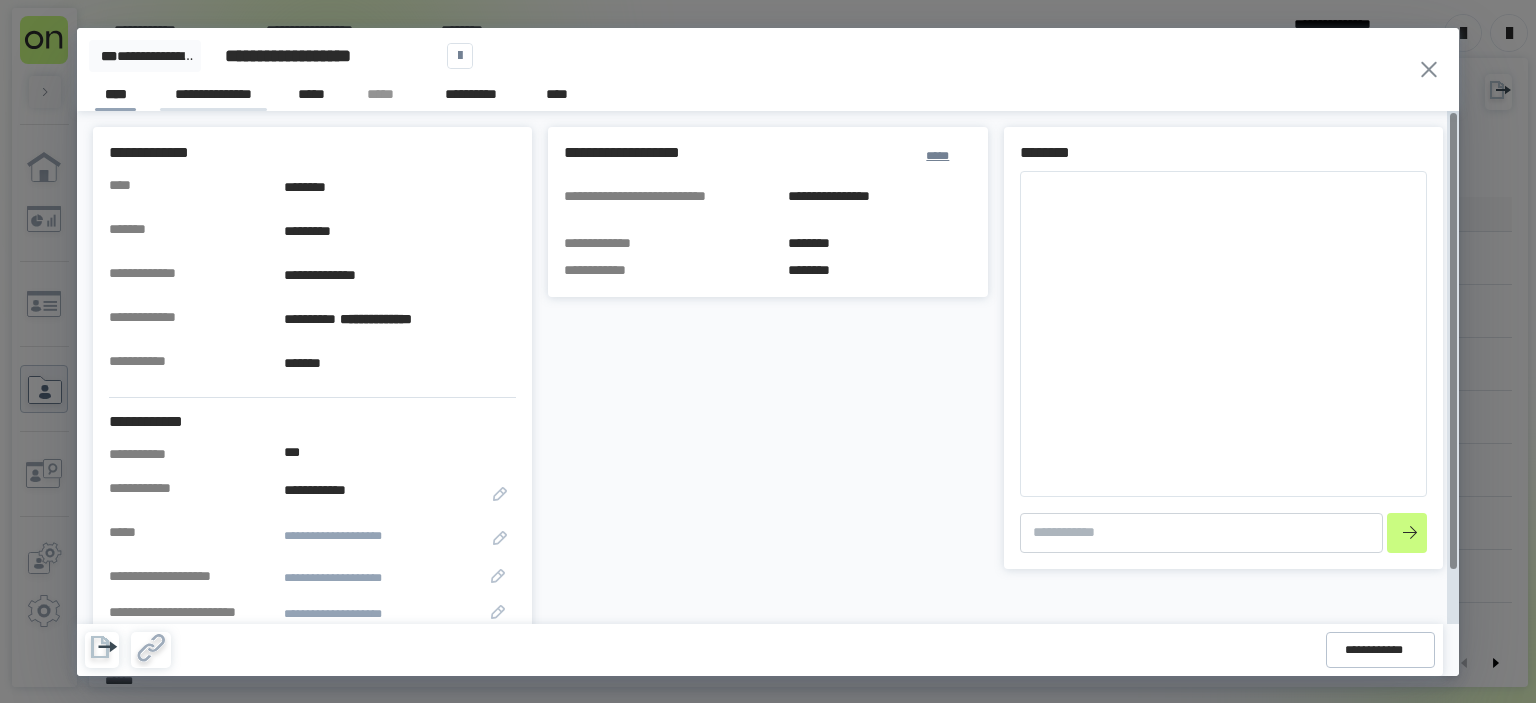 click on "**********" at bounding box center (213, 97) 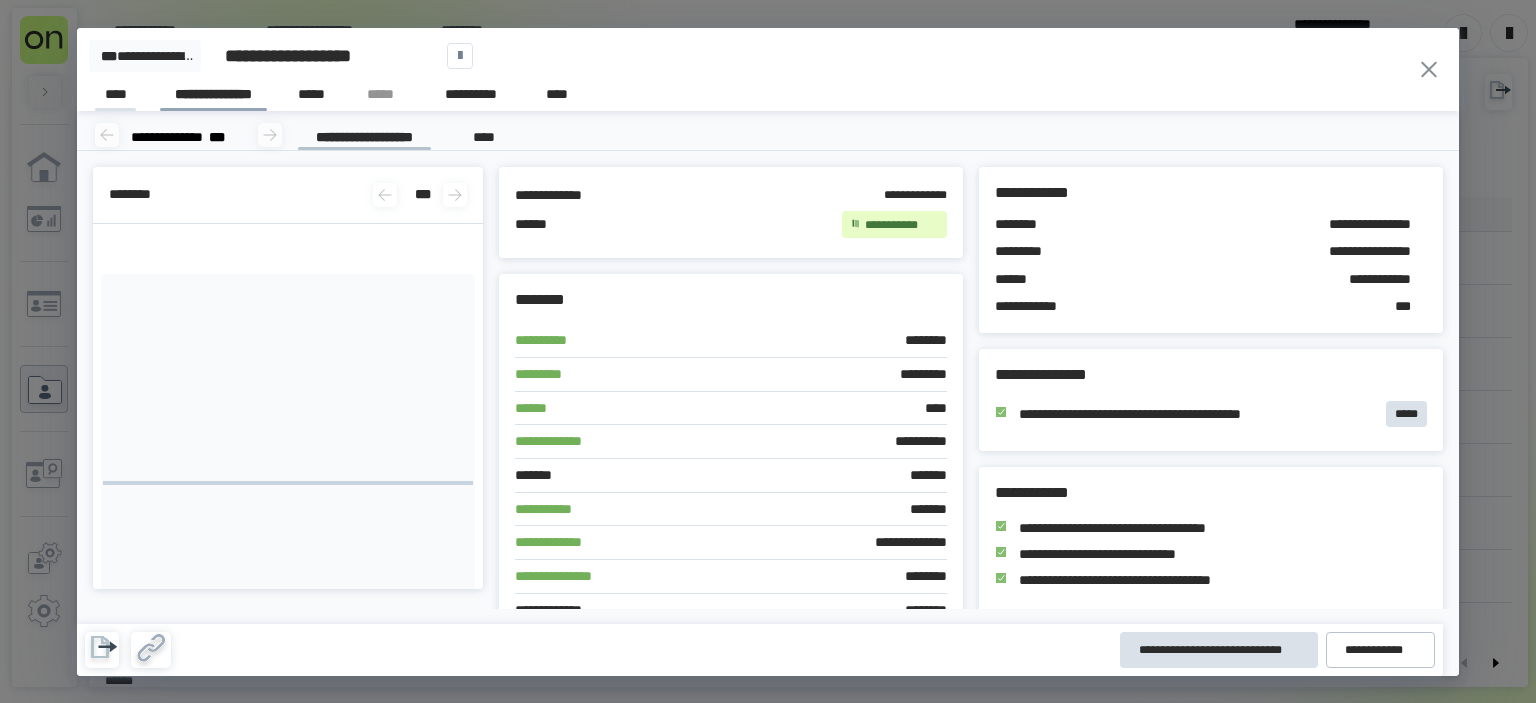 click on "****" at bounding box center (116, 97) 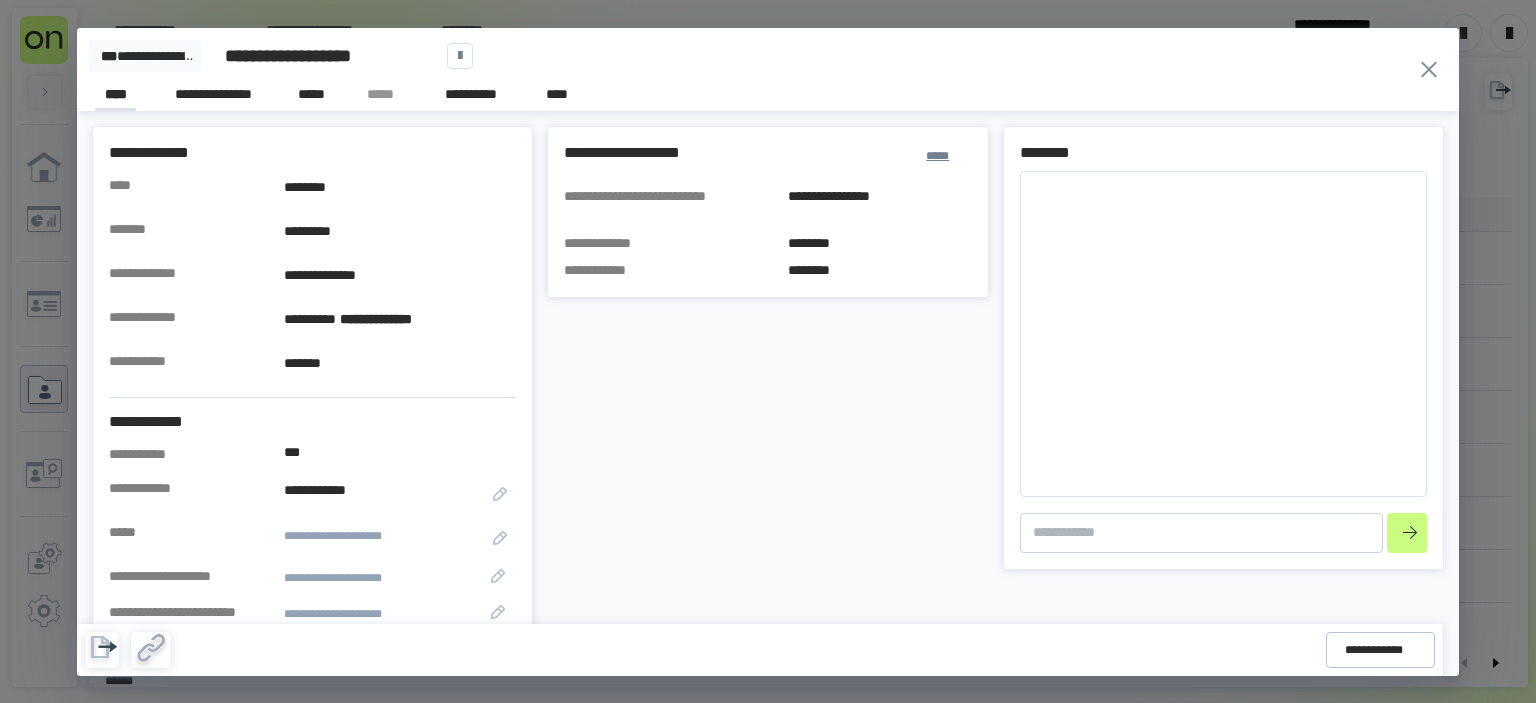 type on "*" 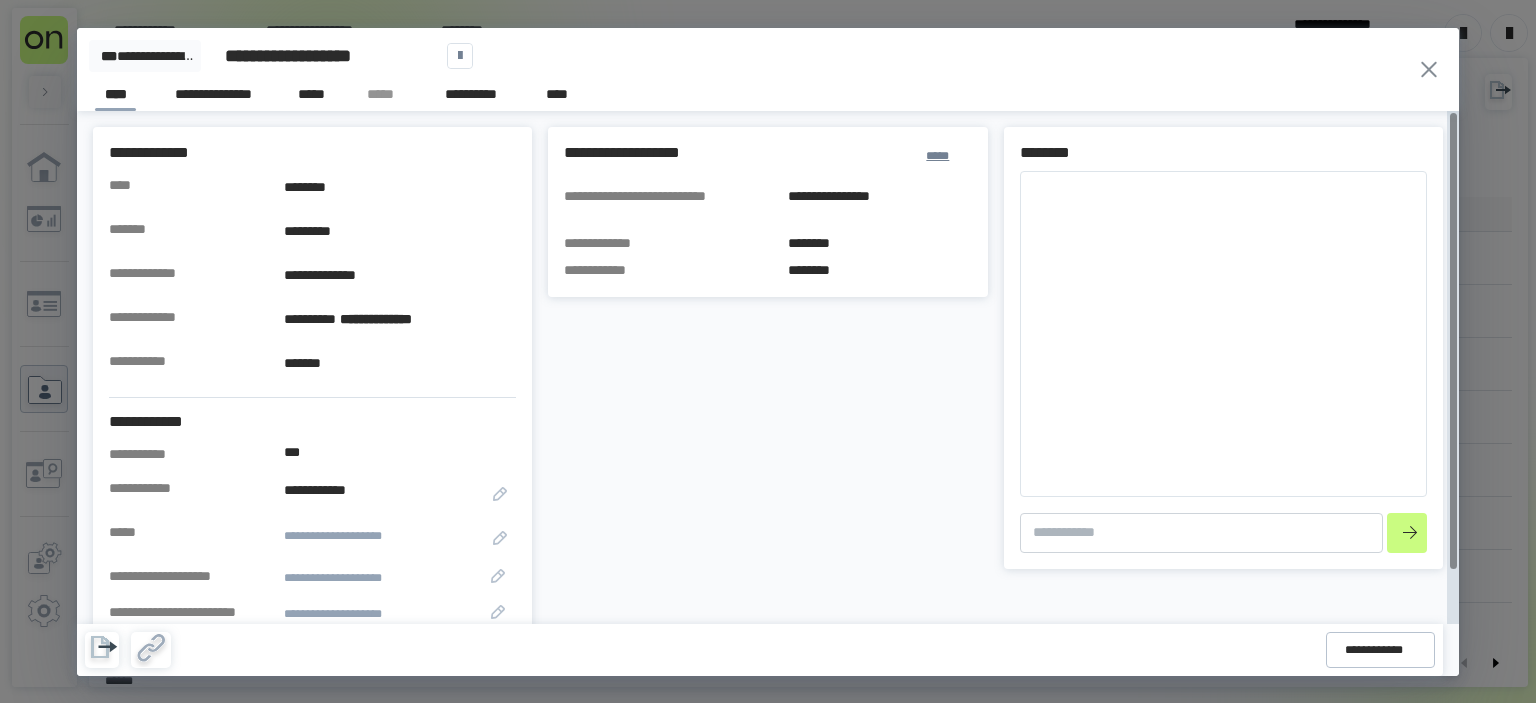 scroll, scrollTop: 0, scrollLeft: 0, axis: both 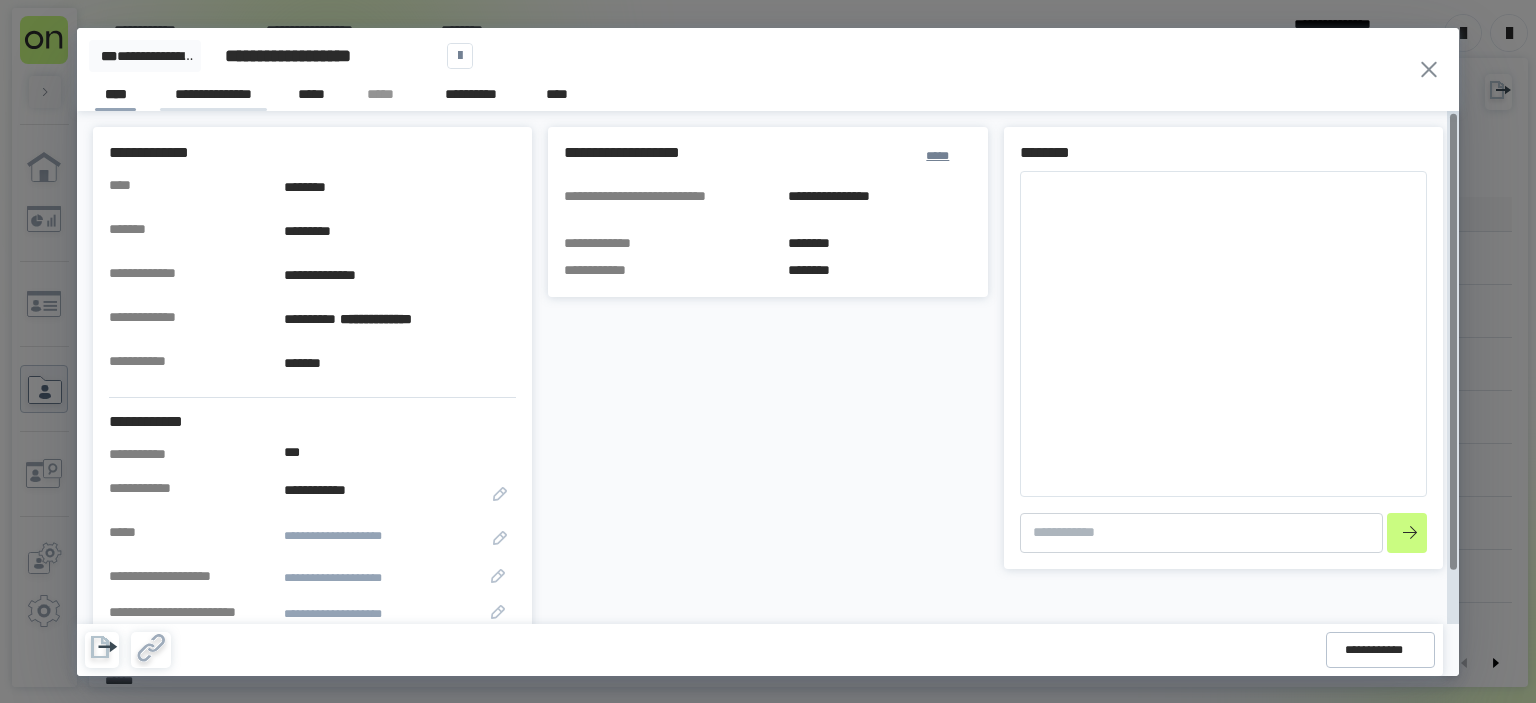click on "**********" at bounding box center (213, 97) 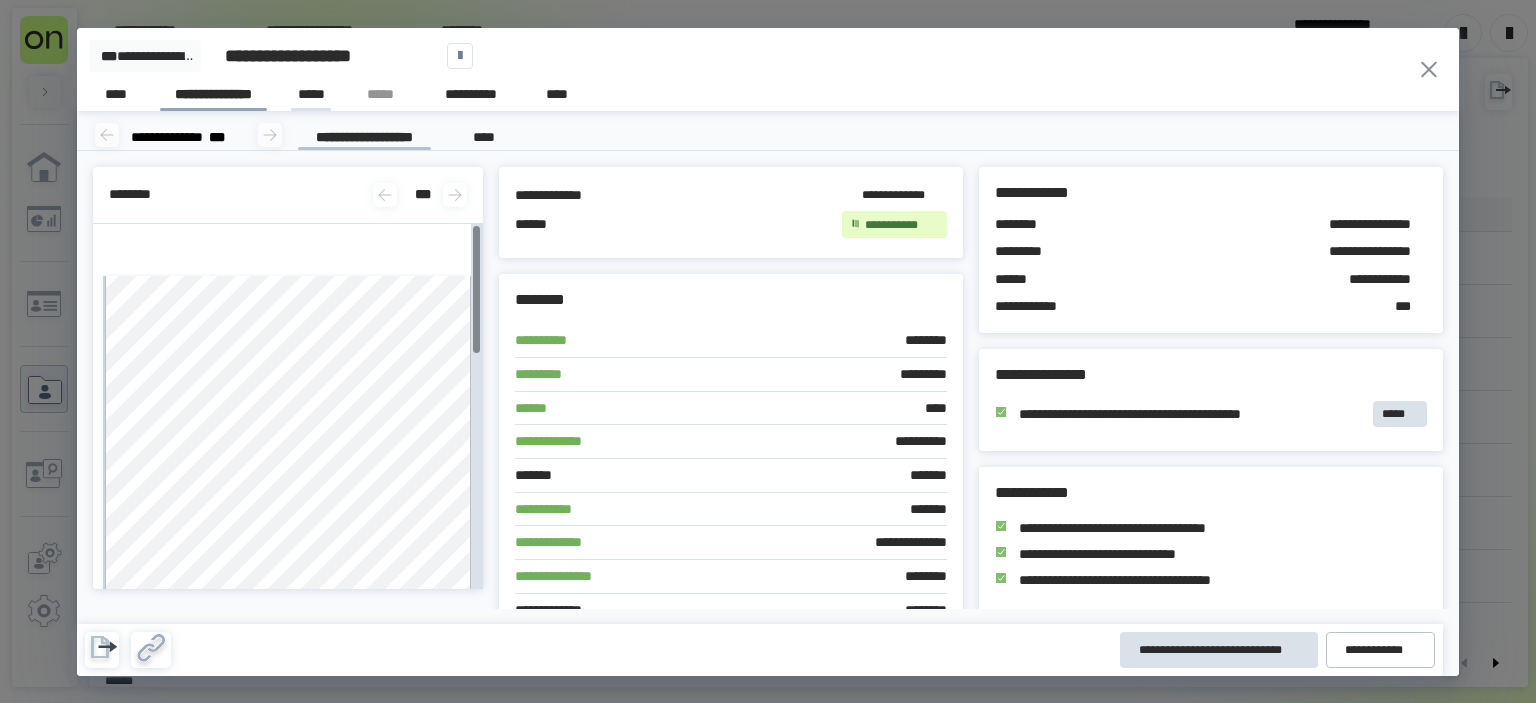 click on "*****" at bounding box center [311, 97] 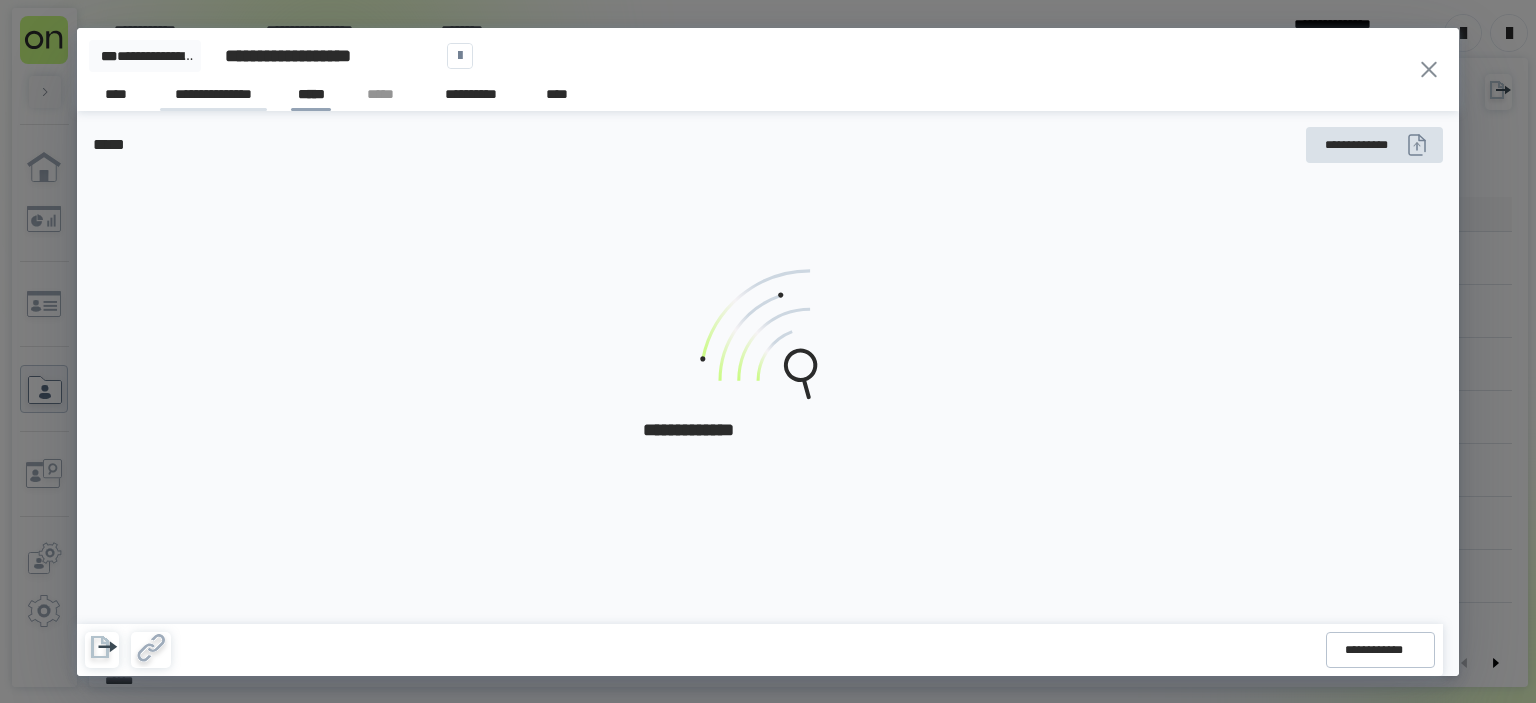 click on "**********" at bounding box center (213, 97) 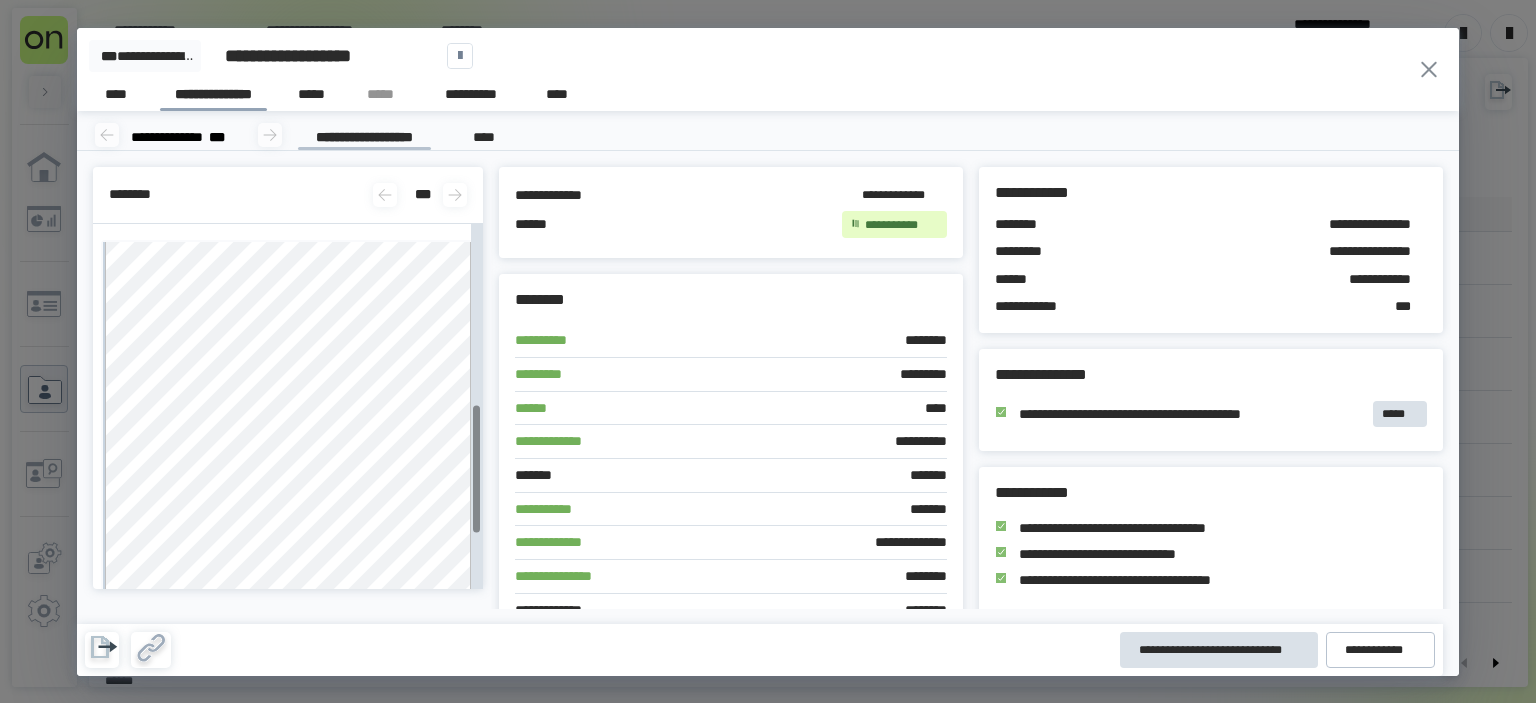 scroll, scrollTop: 669, scrollLeft: 0, axis: vertical 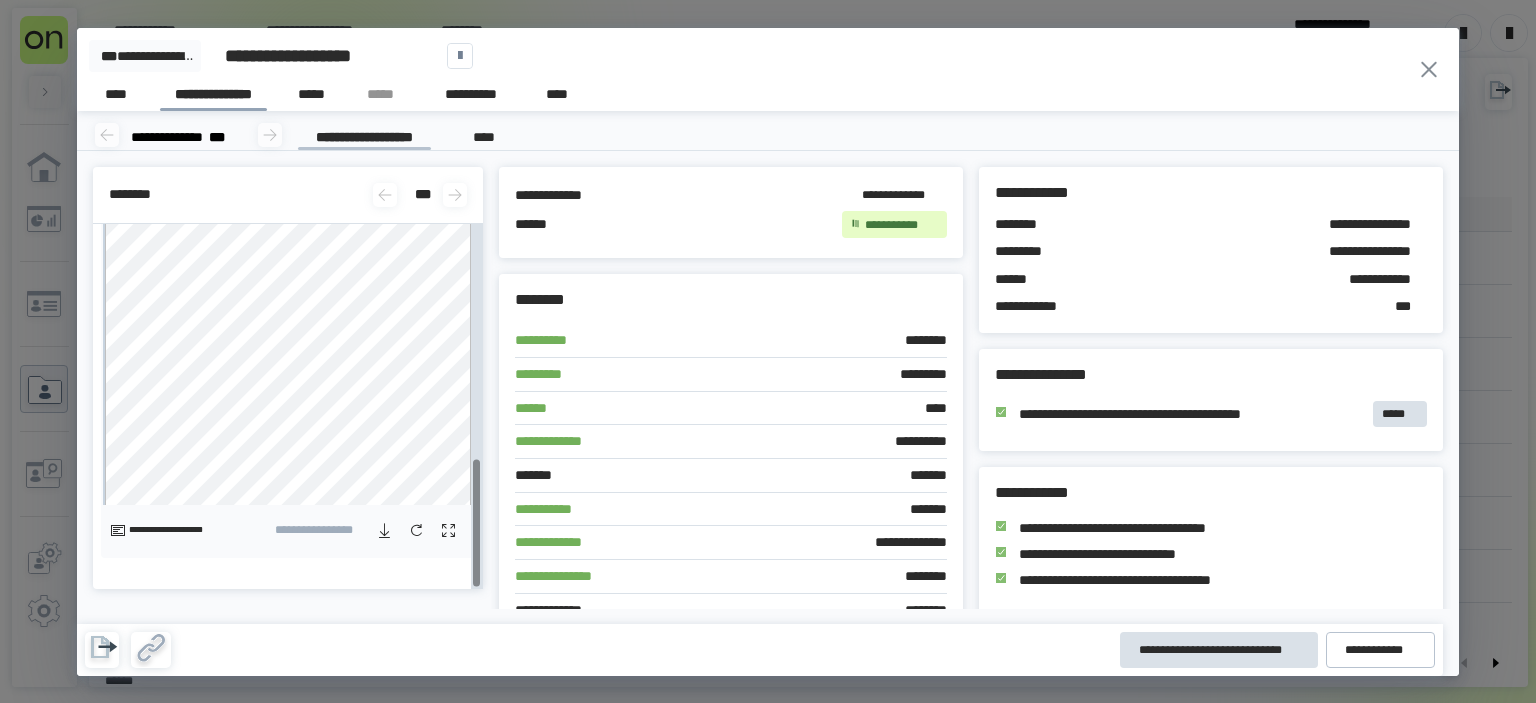 click on "* * *" at bounding box center [420, 195] 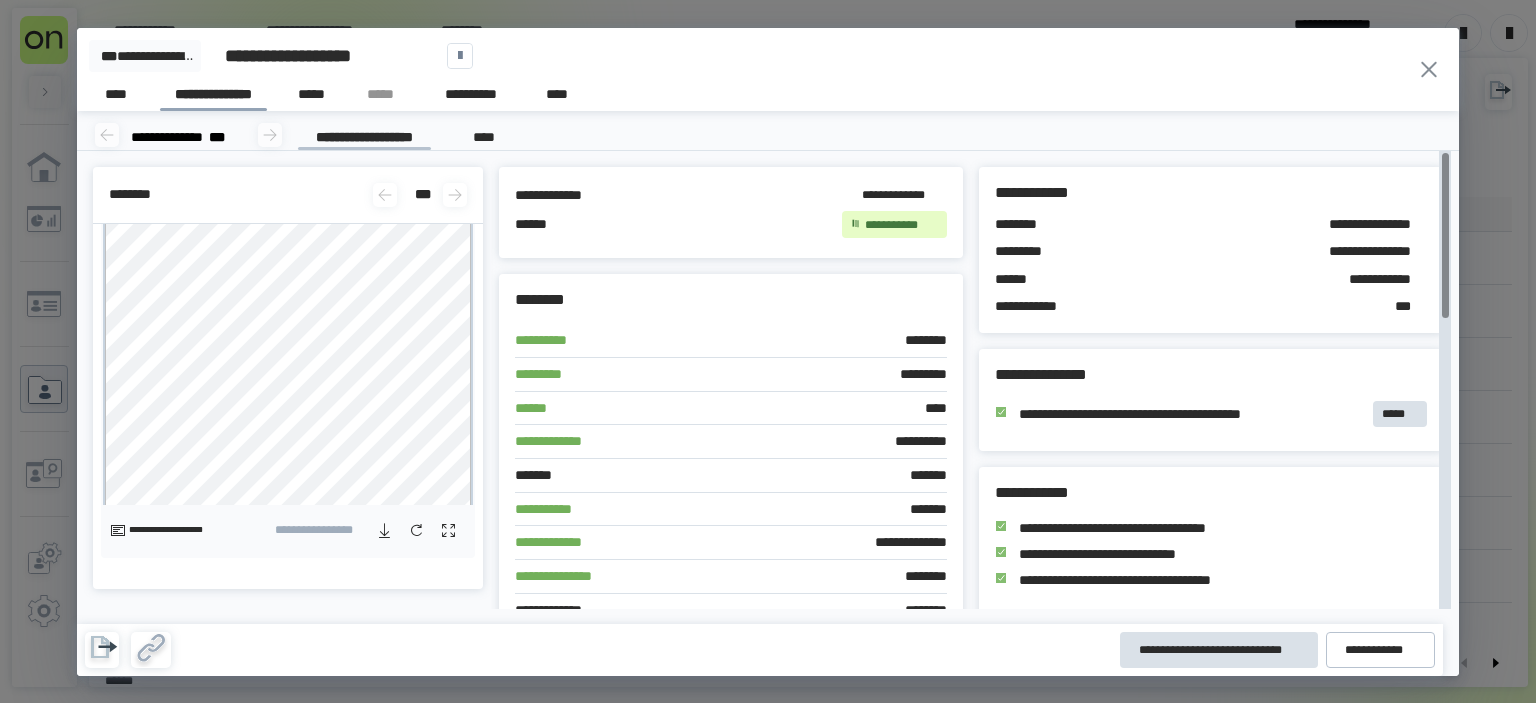 click 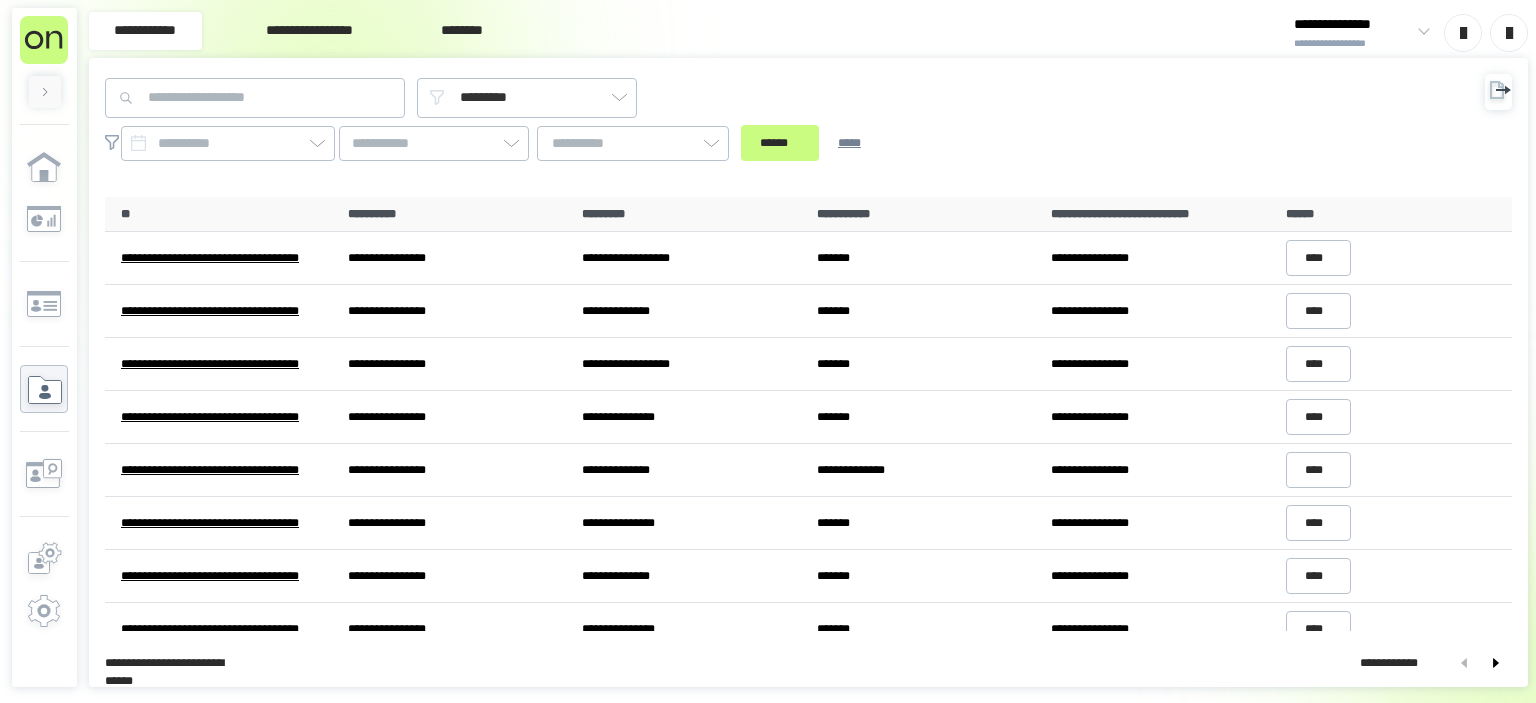 click on "**********" at bounding box center [1353, 44] 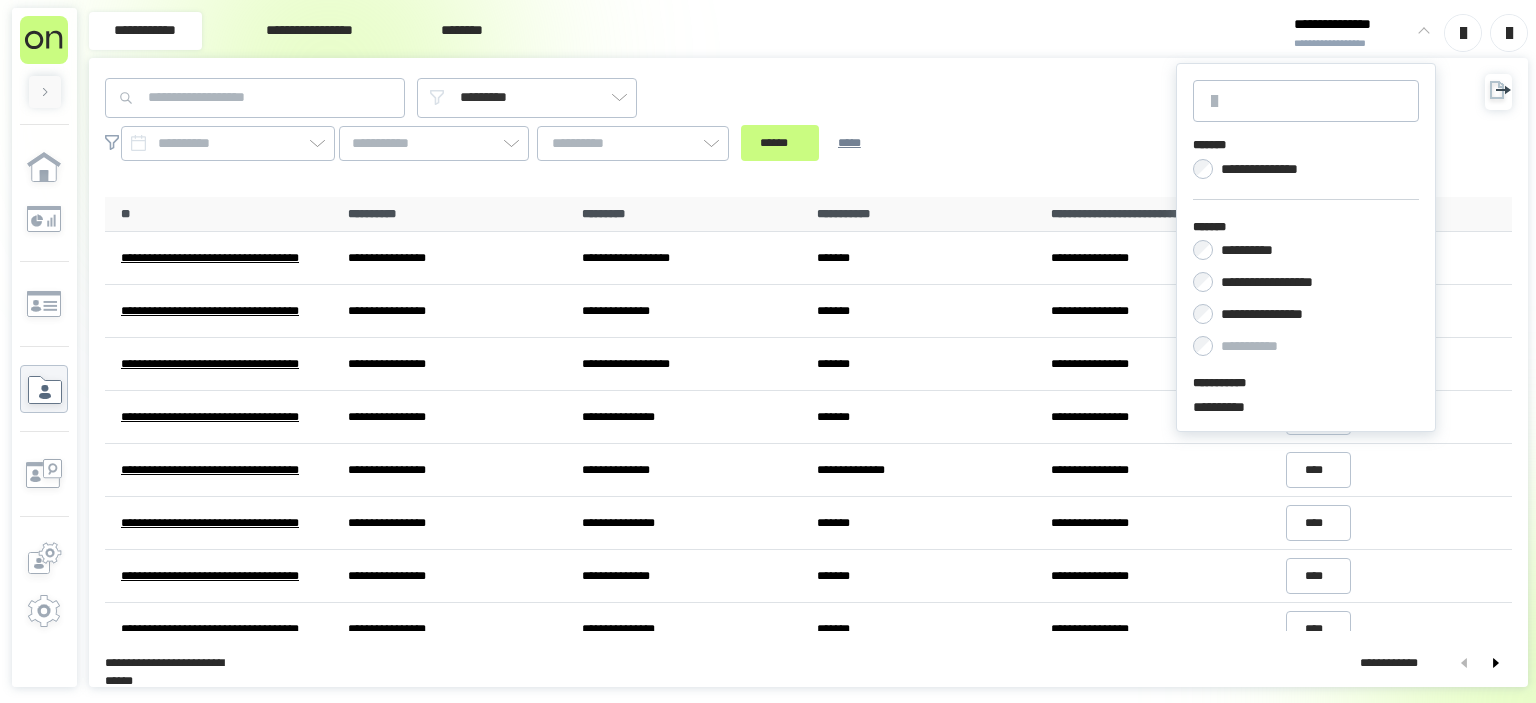 click on "**********" at bounding box center (1278, 314) 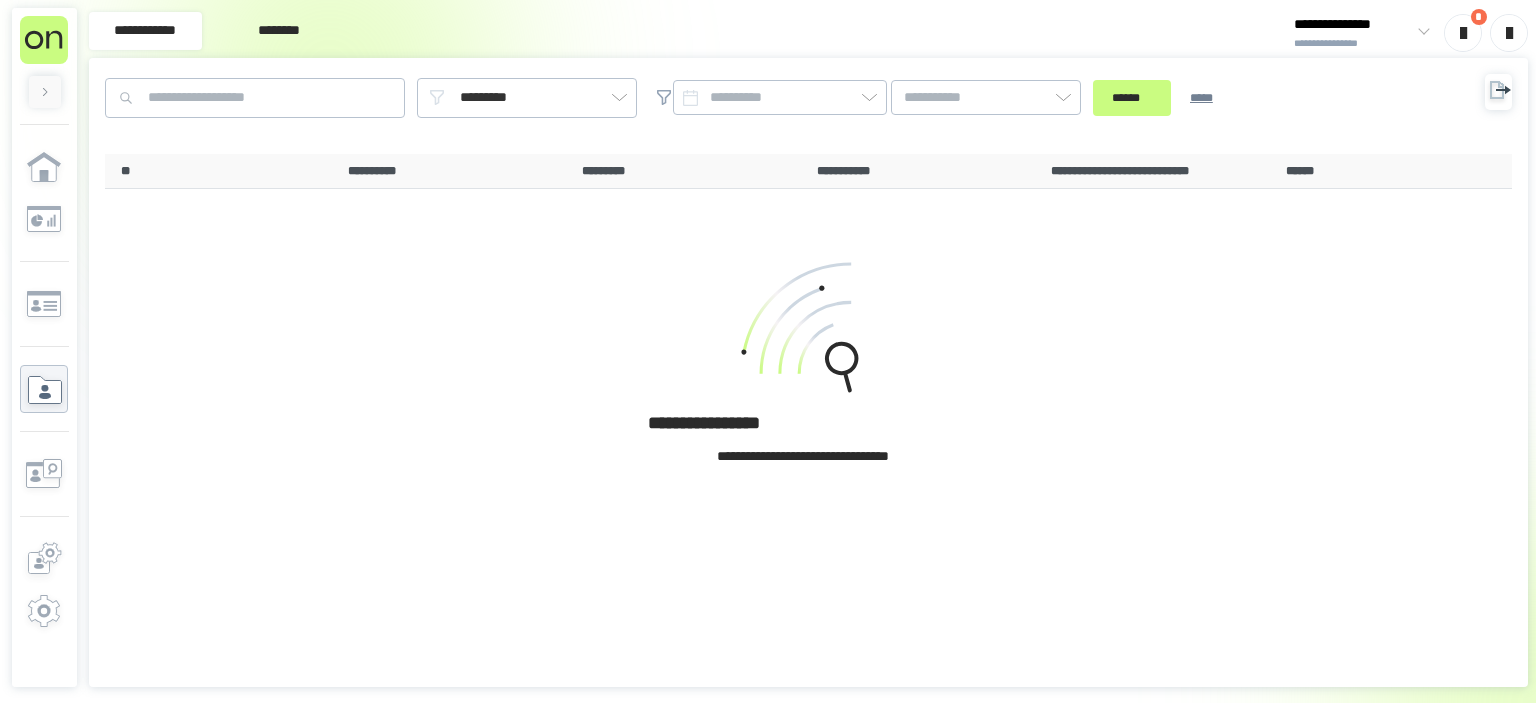 click on "**********" at bounding box center [1353, 44] 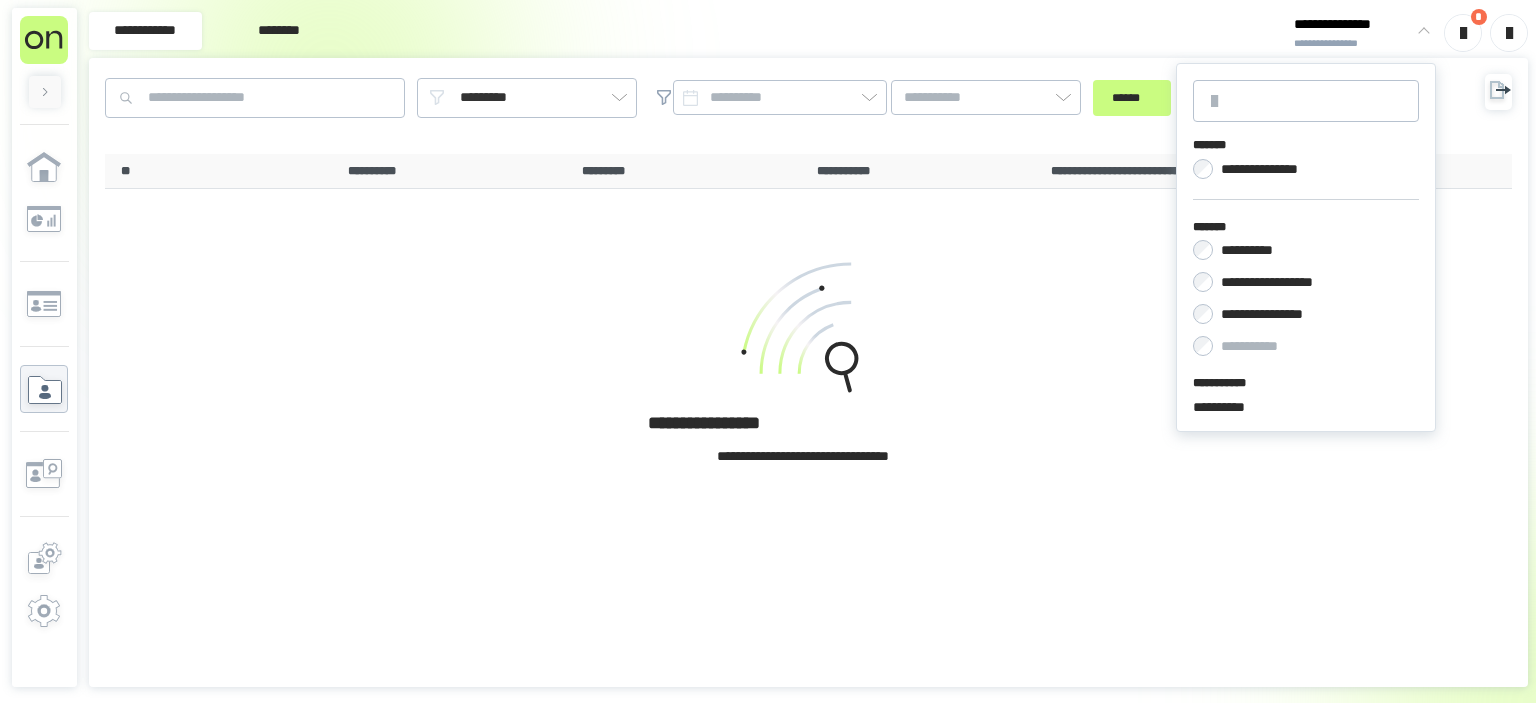 click on "**********" at bounding box center (808, 371) 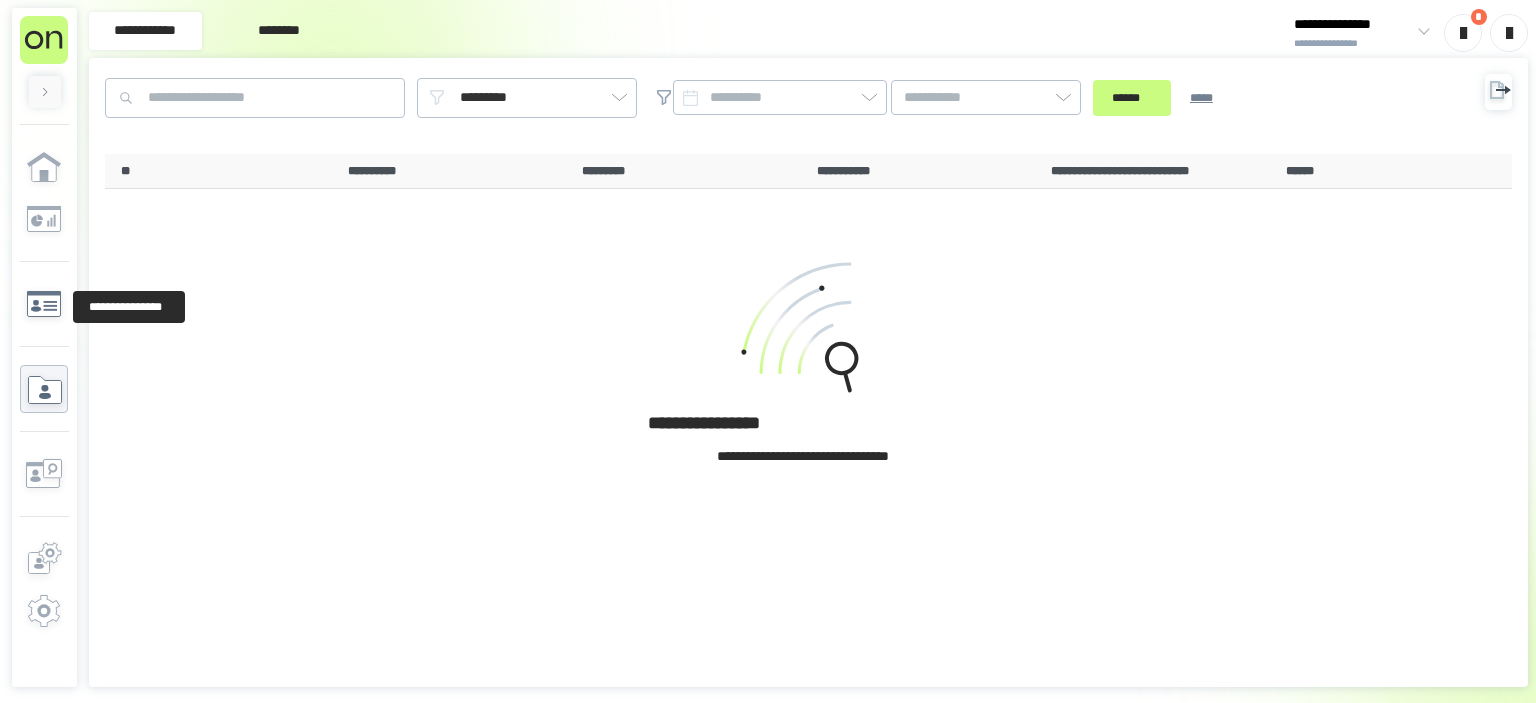 click 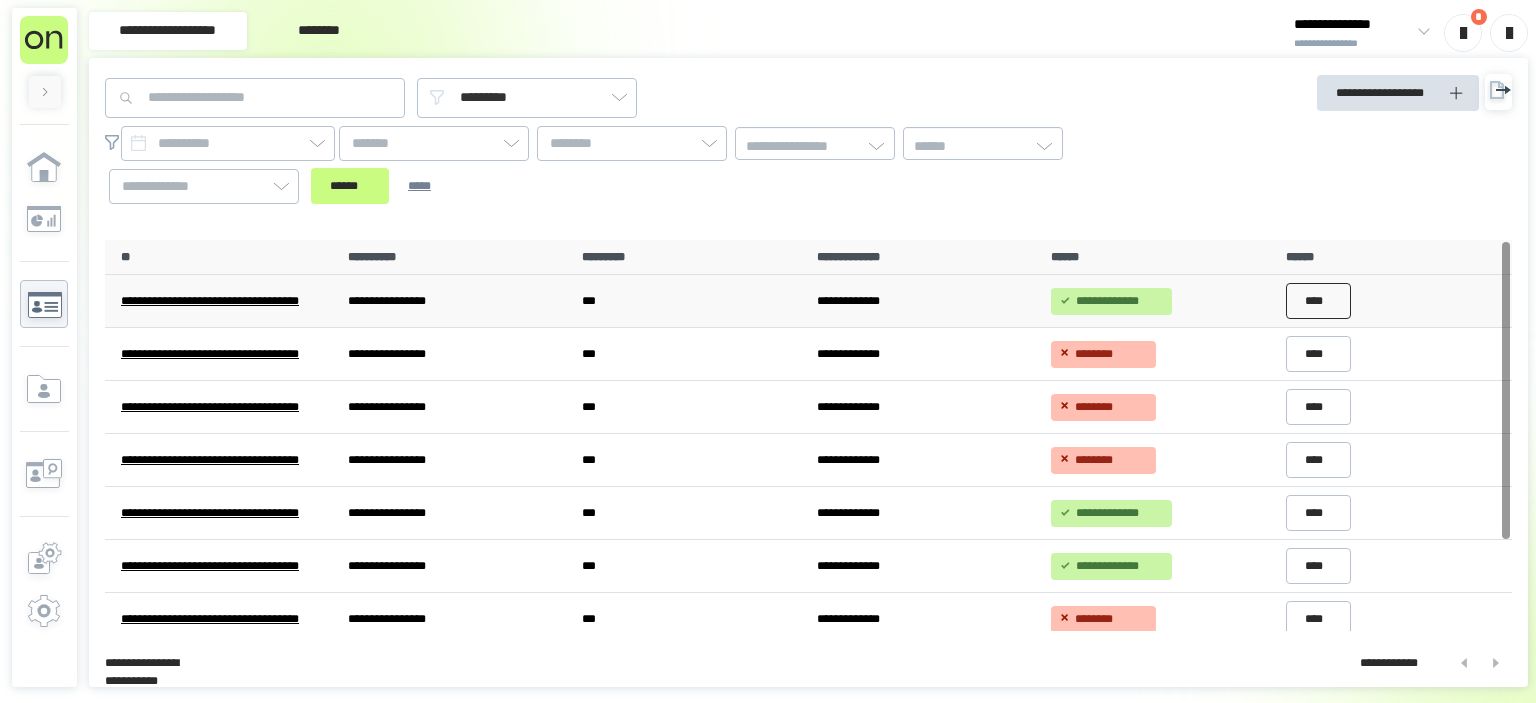 click on "****" at bounding box center [1319, 301] 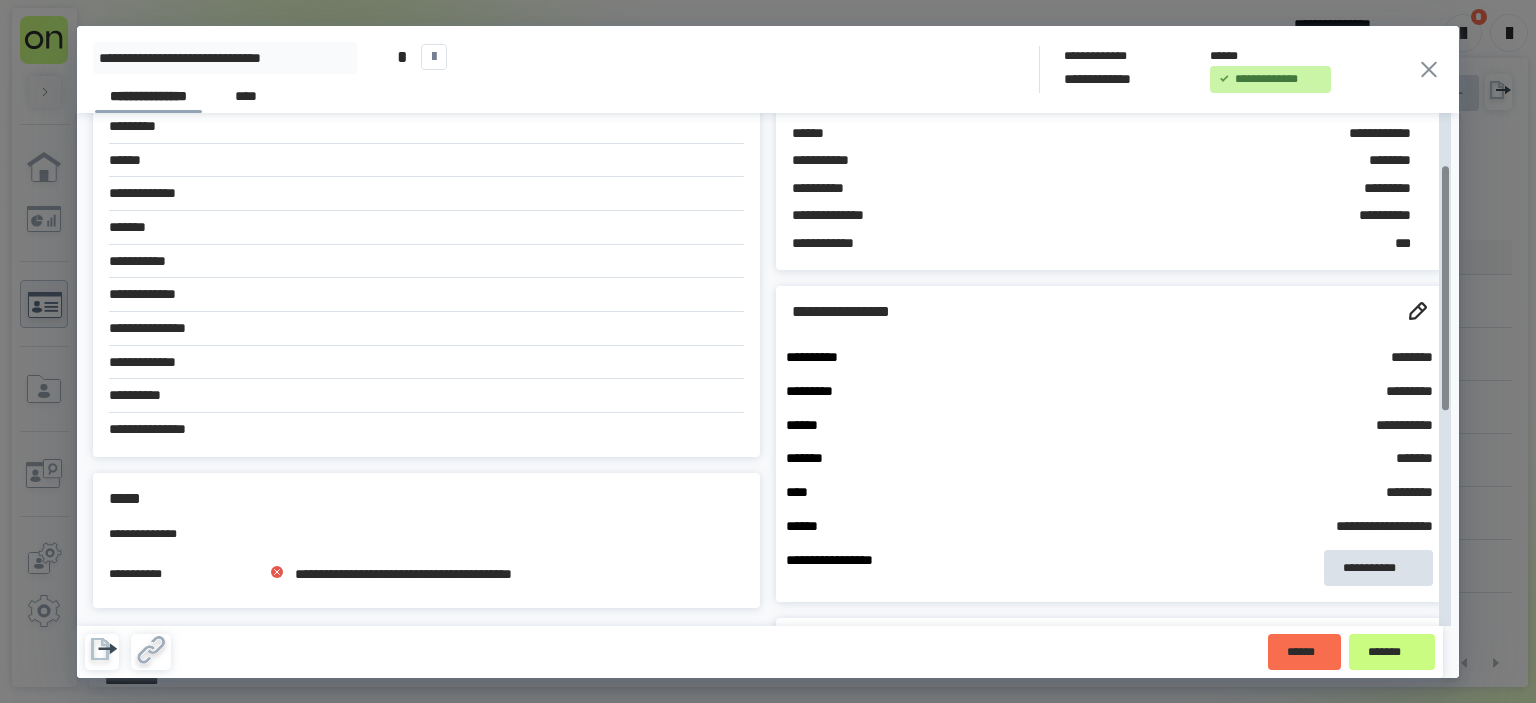scroll, scrollTop: 0, scrollLeft: 0, axis: both 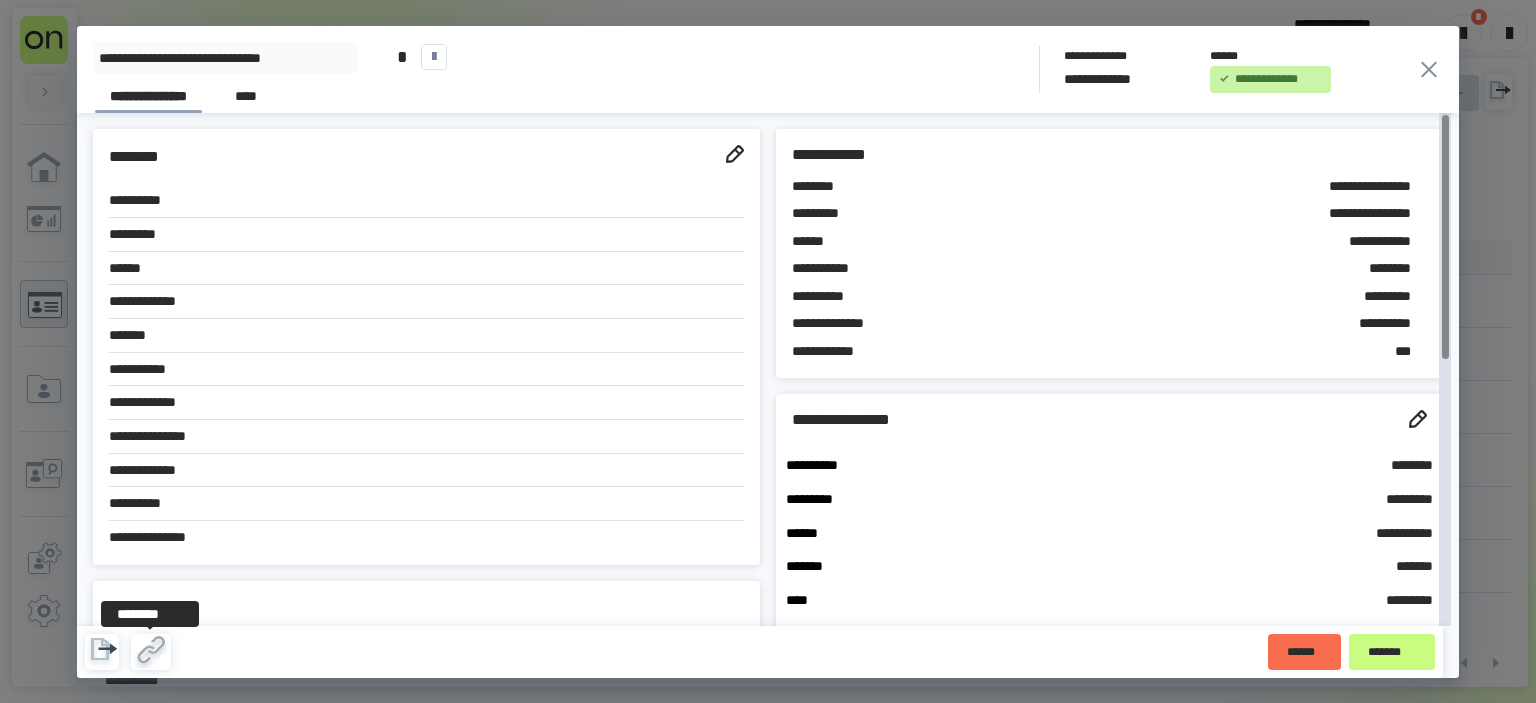 click 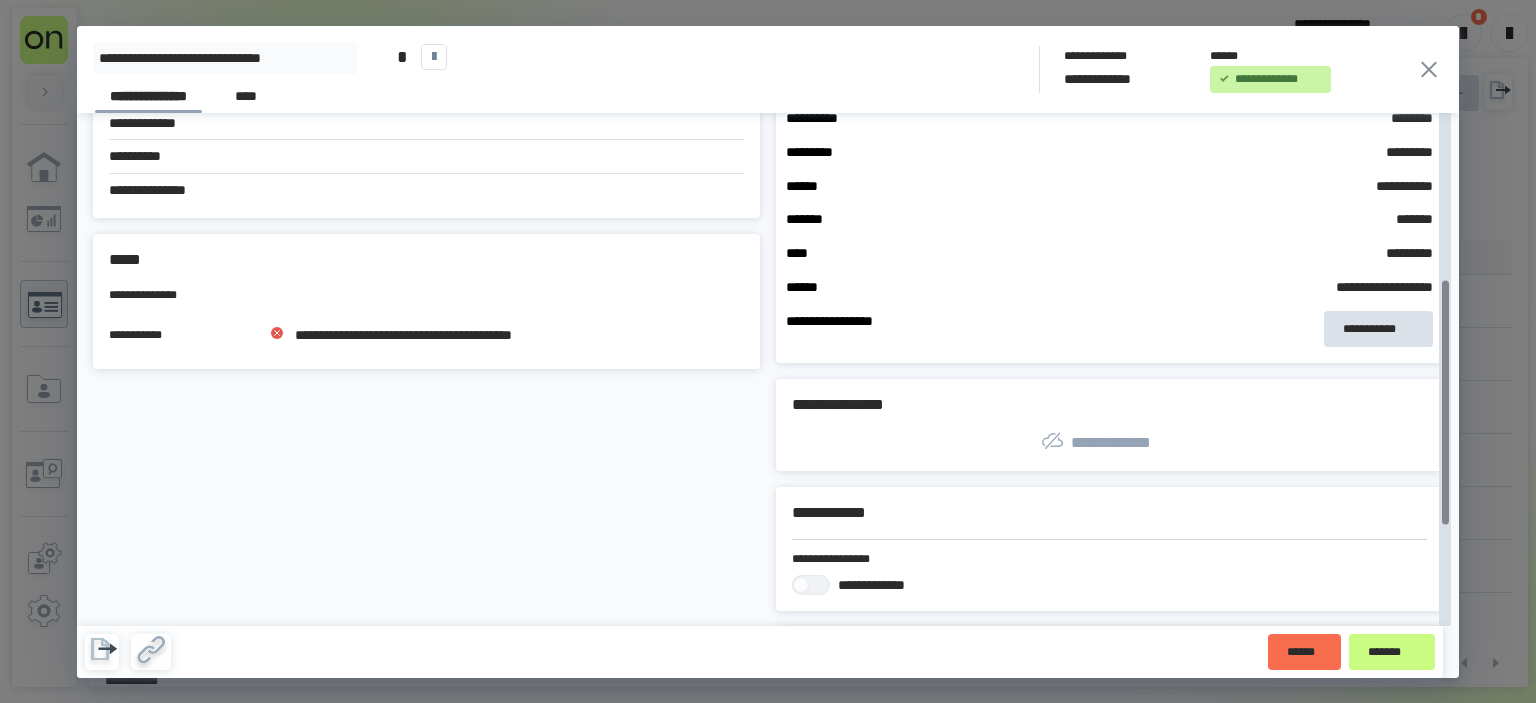 scroll, scrollTop: 348, scrollLeft: 0, axis: vertical 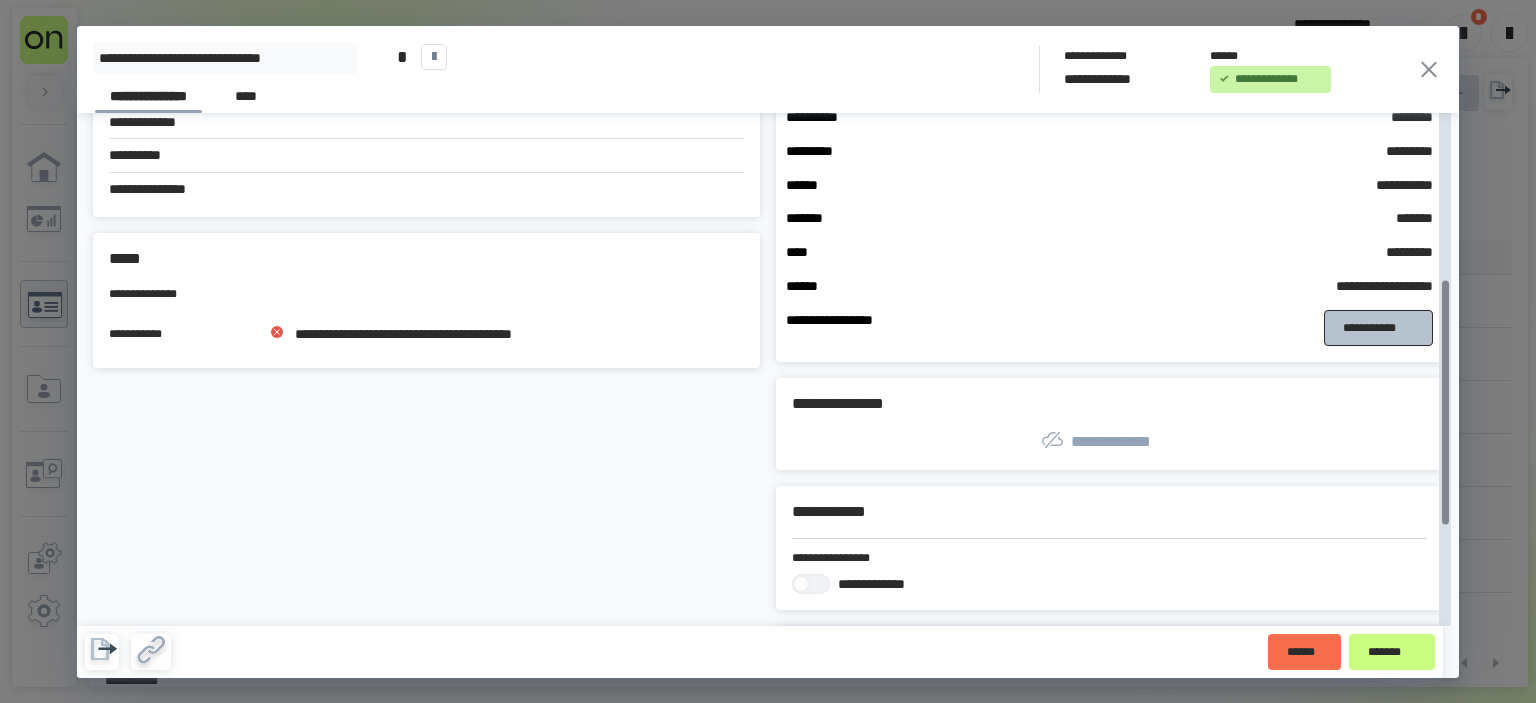 click on "**********" at bounding box center (1378, 327) 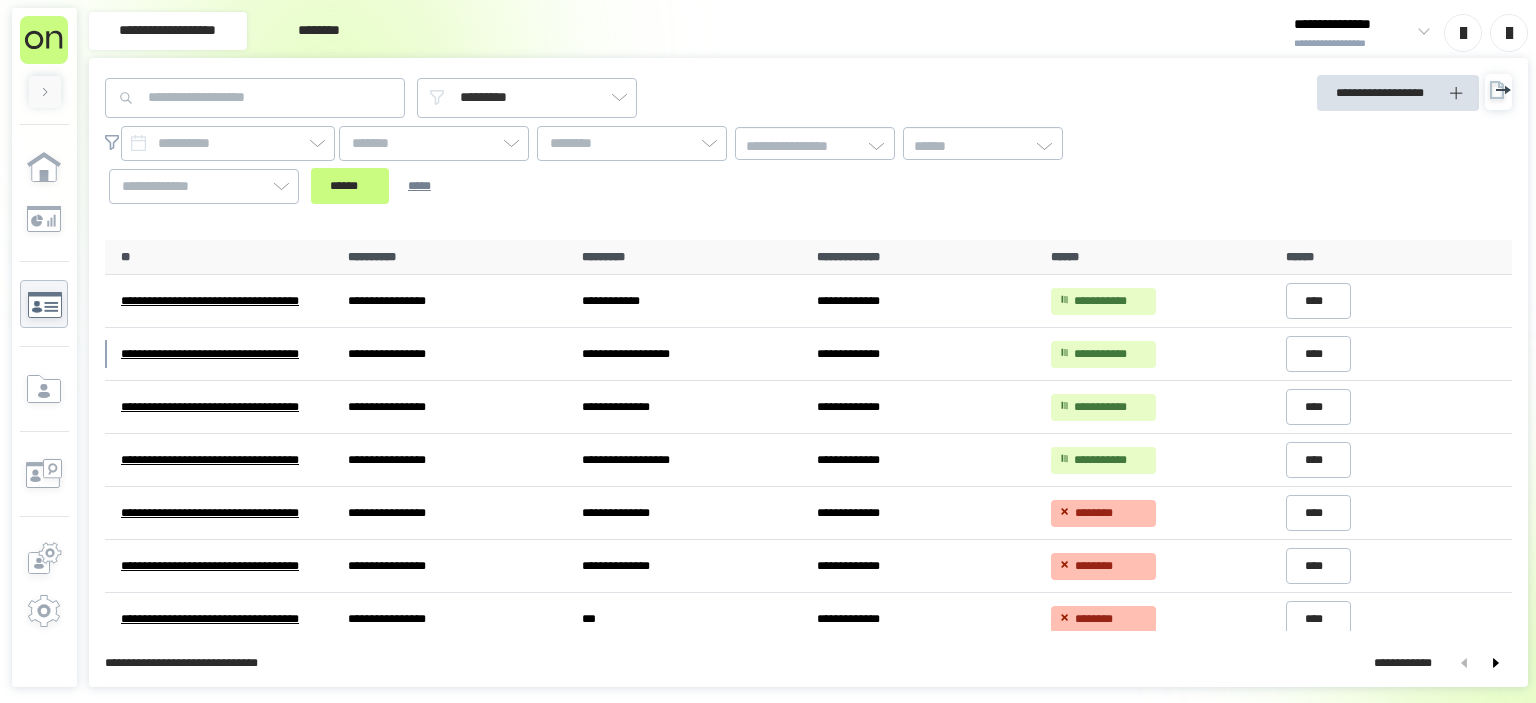 scroll, scrollTop: 0, scrollLeft: 0, axis: both 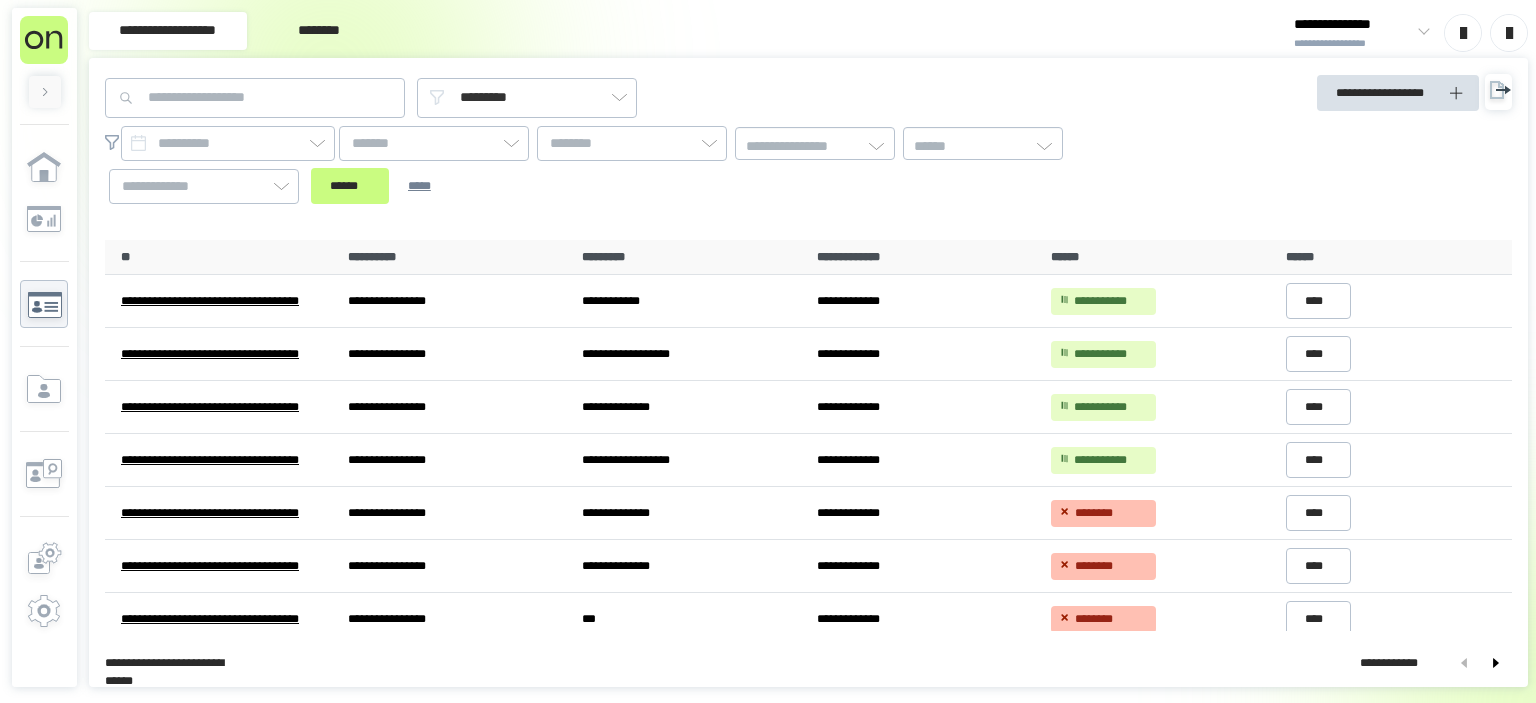 click at bounding box center (44, 414) 